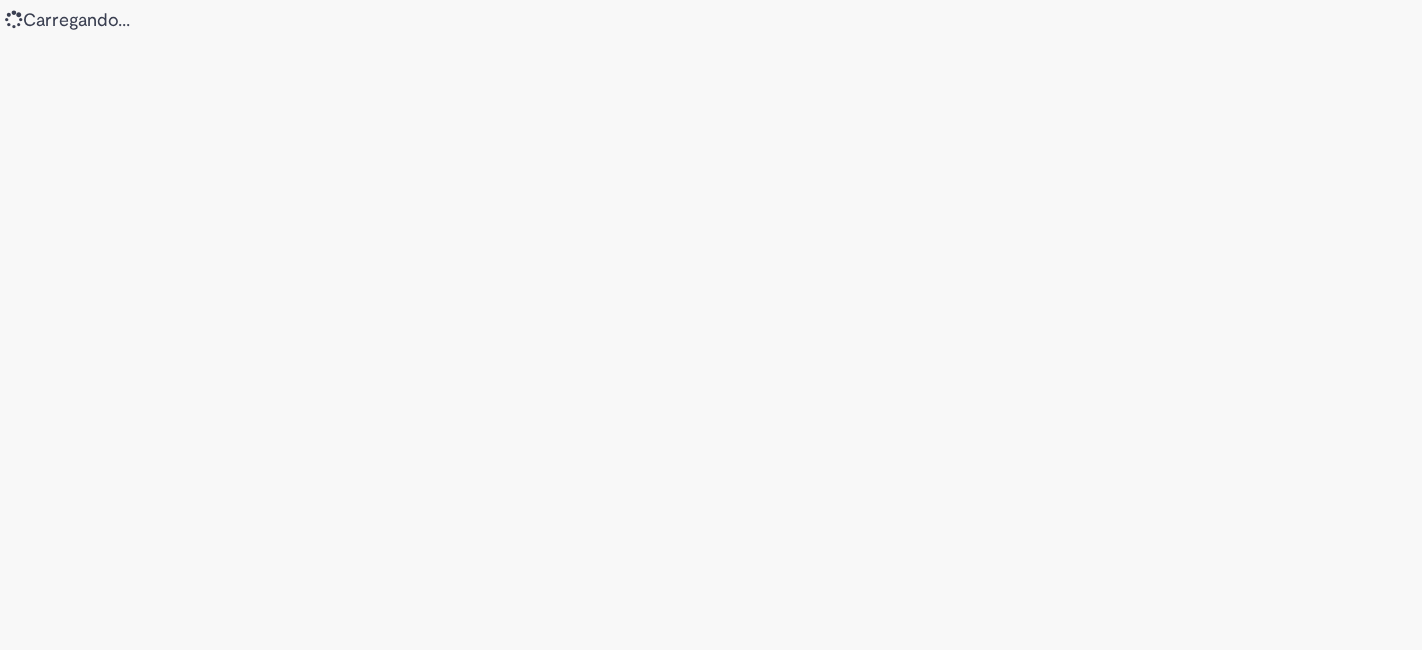 scroll, scrollTop: 0, scrollLeft: 0, axis: both 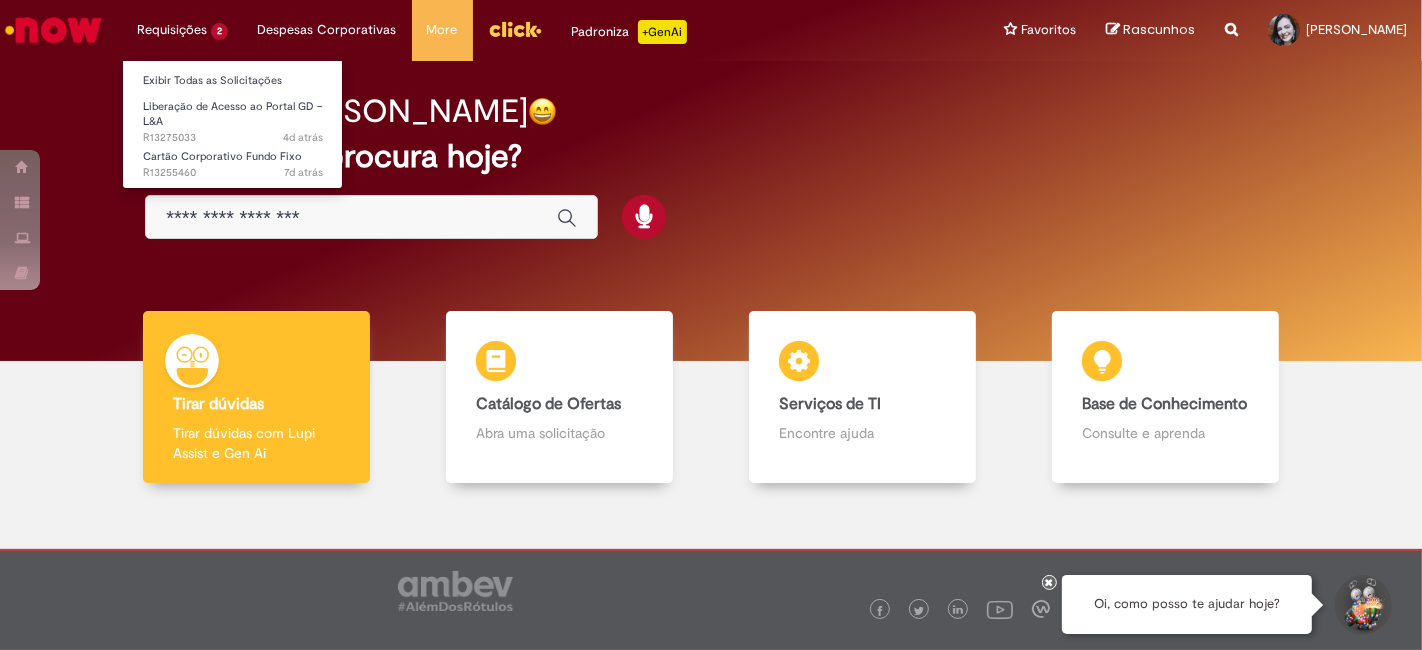 click on "Cartão Corporativo Fundo Fixo
7d atrás 7 dias atrás  R13255460" at bounding box center [233, 161] 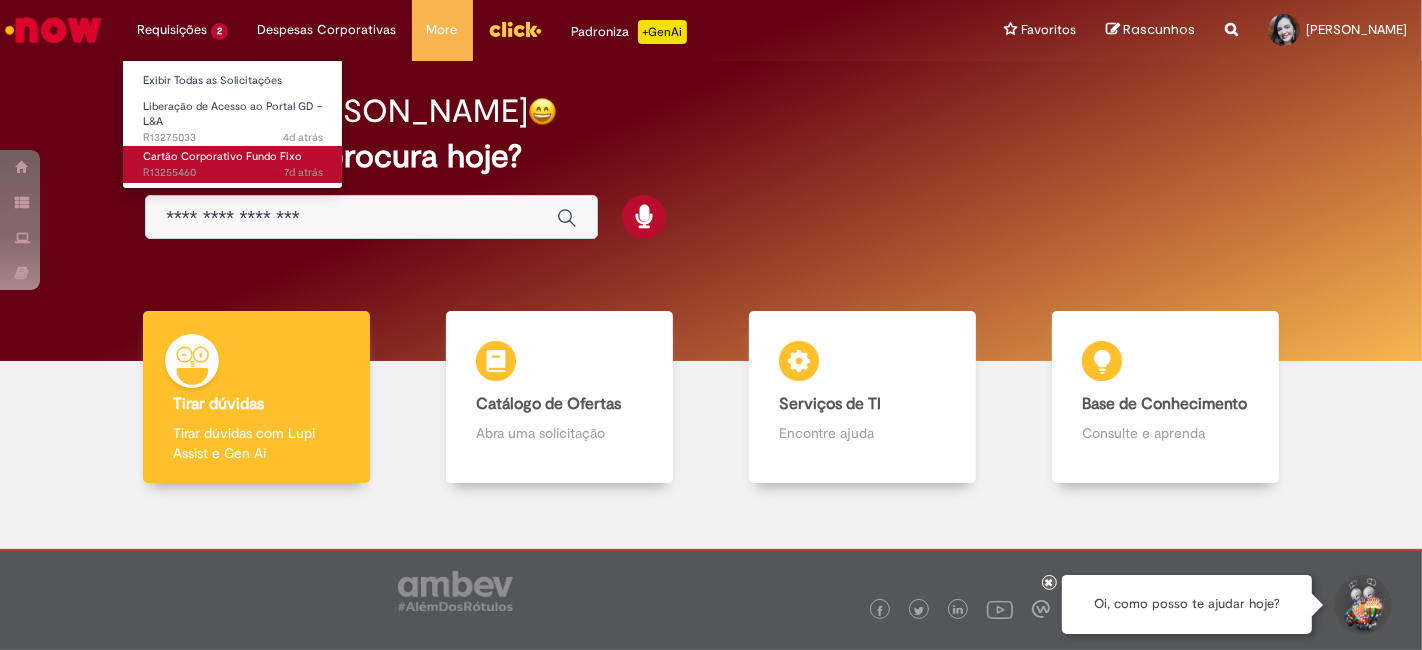 click on "7d atrás 7 dias atrás  R13255460" at bounding box center (233, 173) 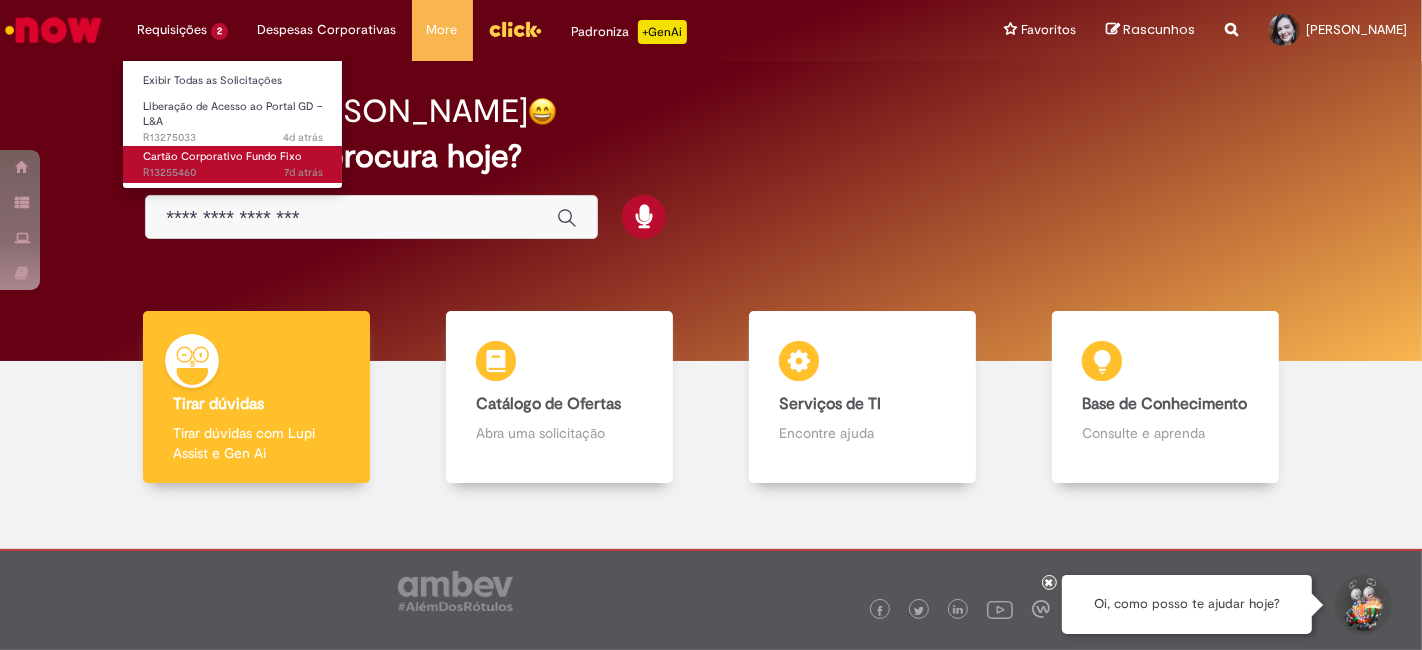 click on "Cartão Corporativo Fundo Fixo
7d atrás 7 dias atrás  R13255460" at bounding box center (233, 164) 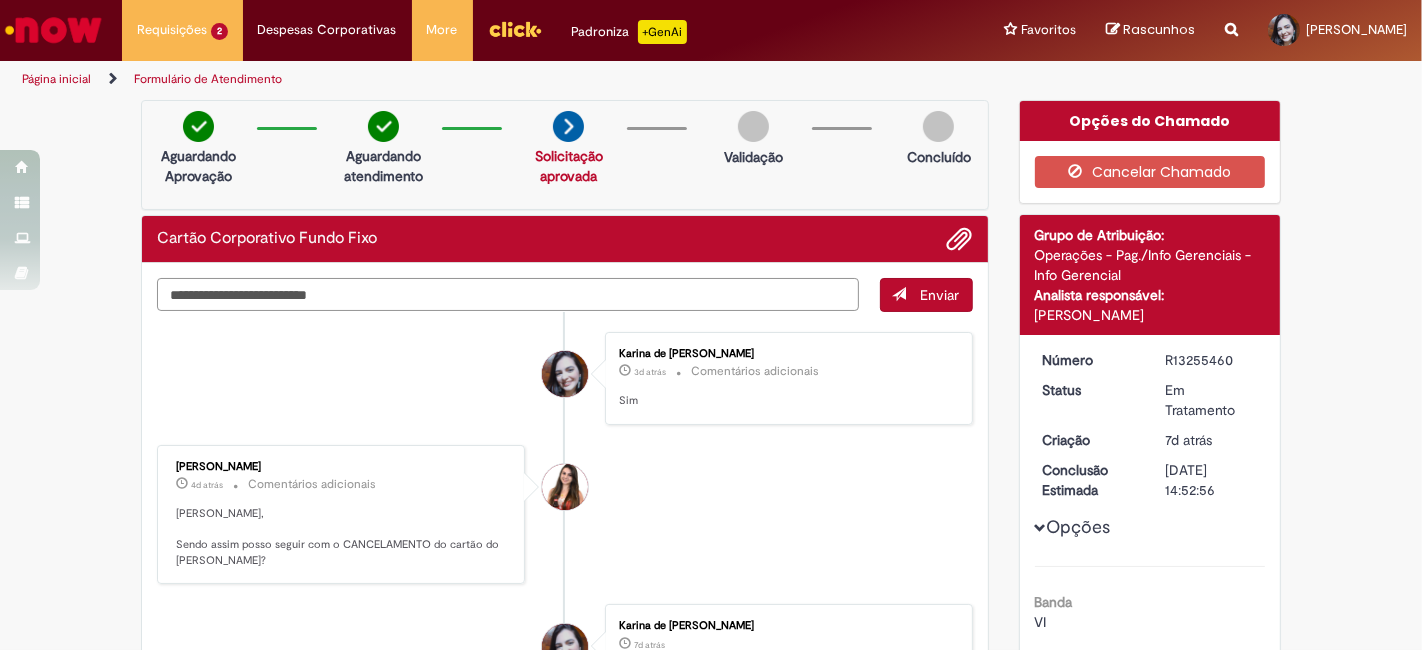 click at bounding box center (508, 294) 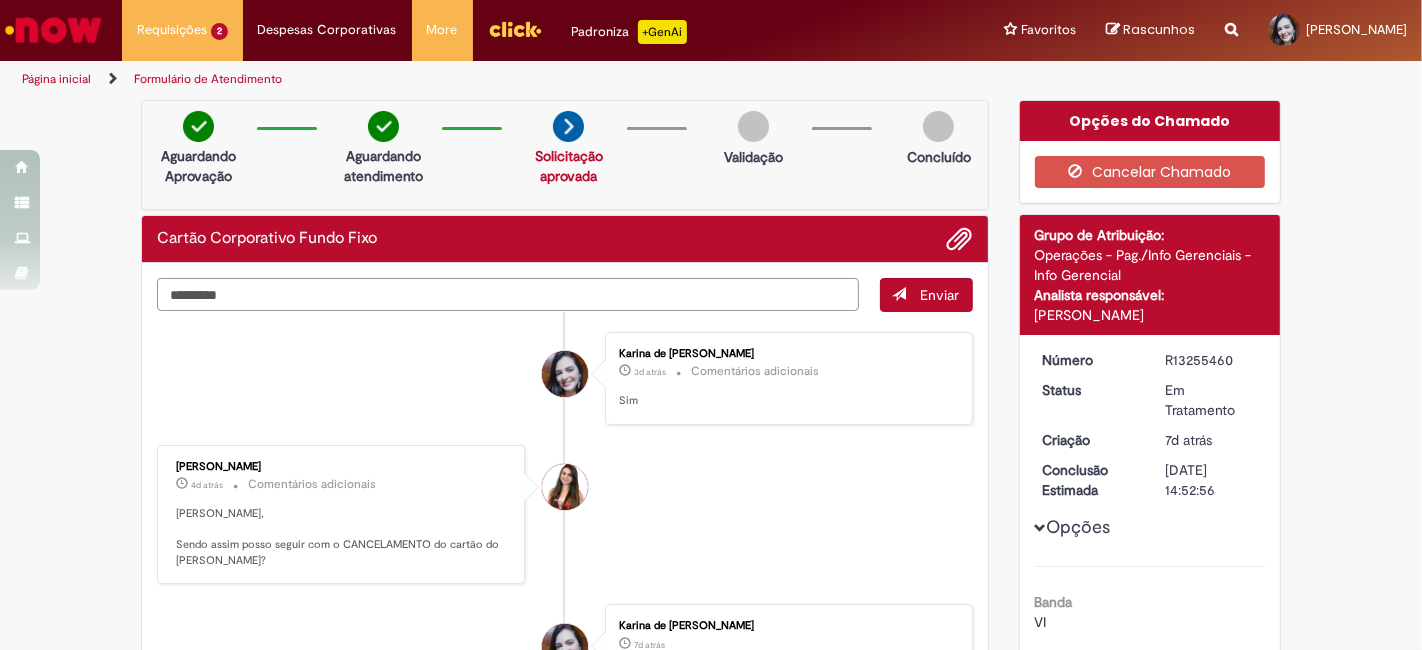 type on "**********" 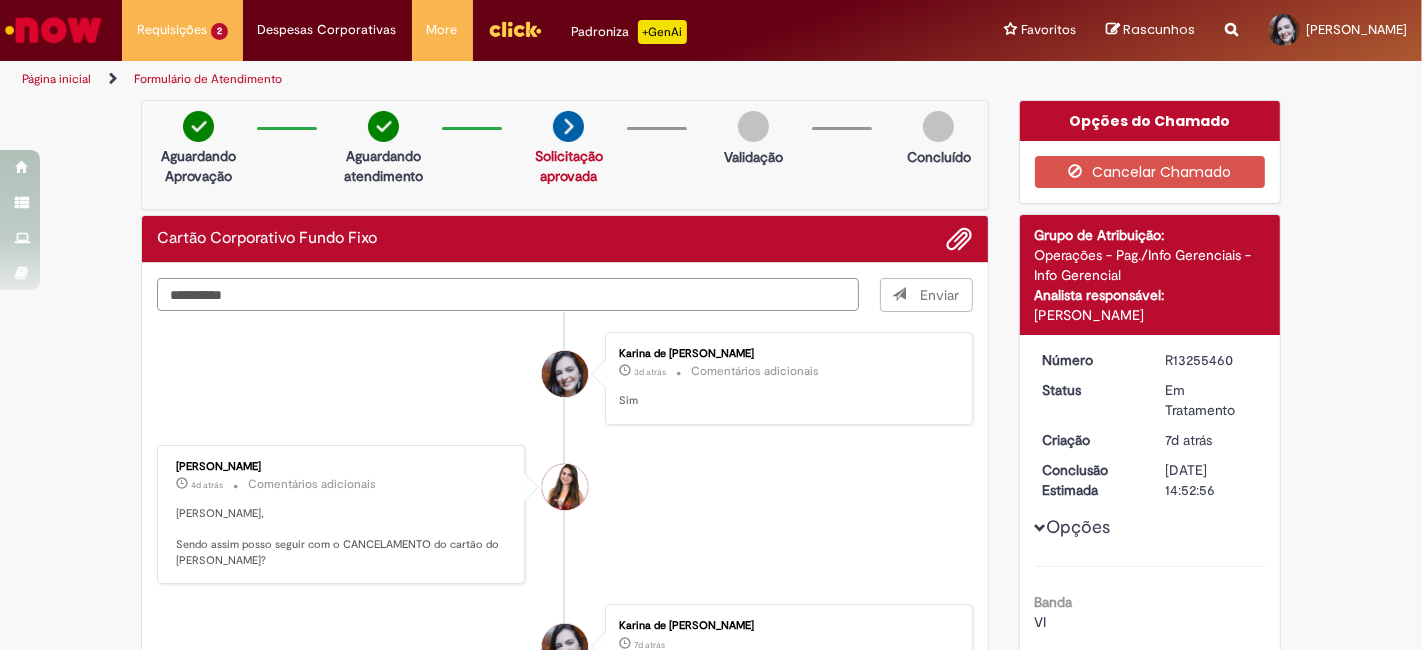 type 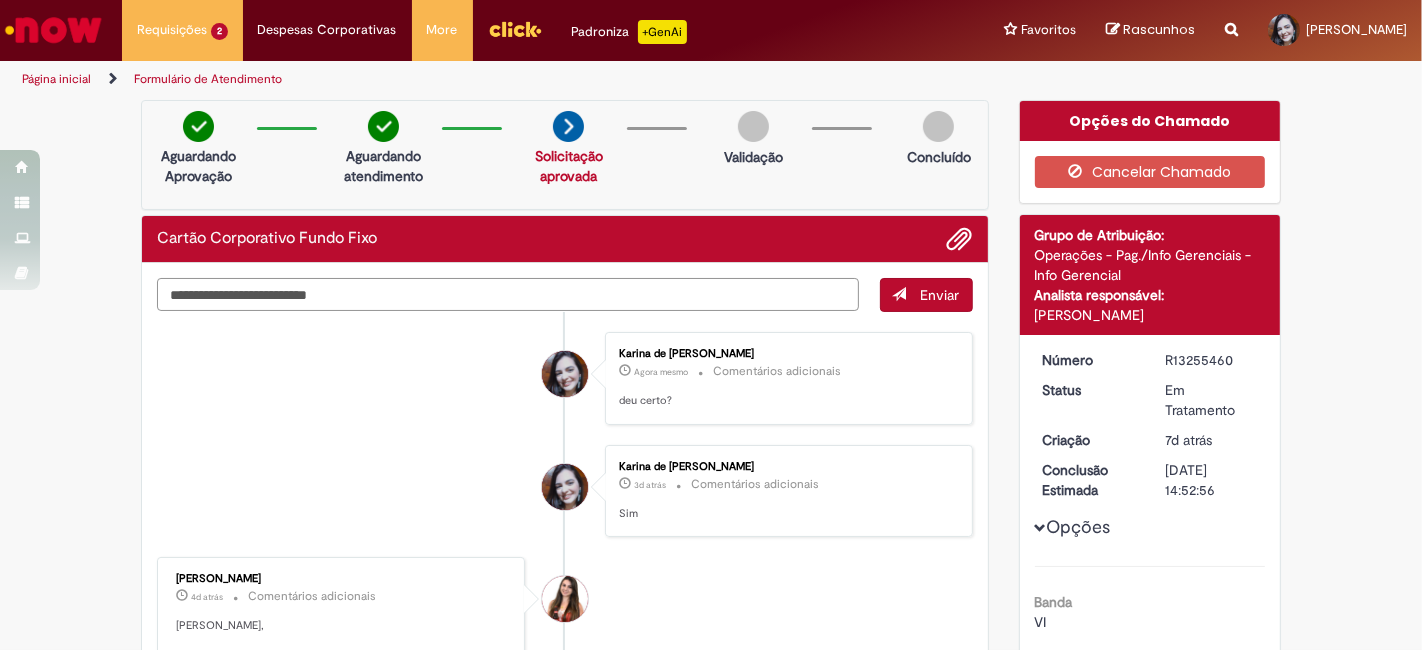 scroll, scrollTop: 73, scrollLeft: 0, axis: vertical 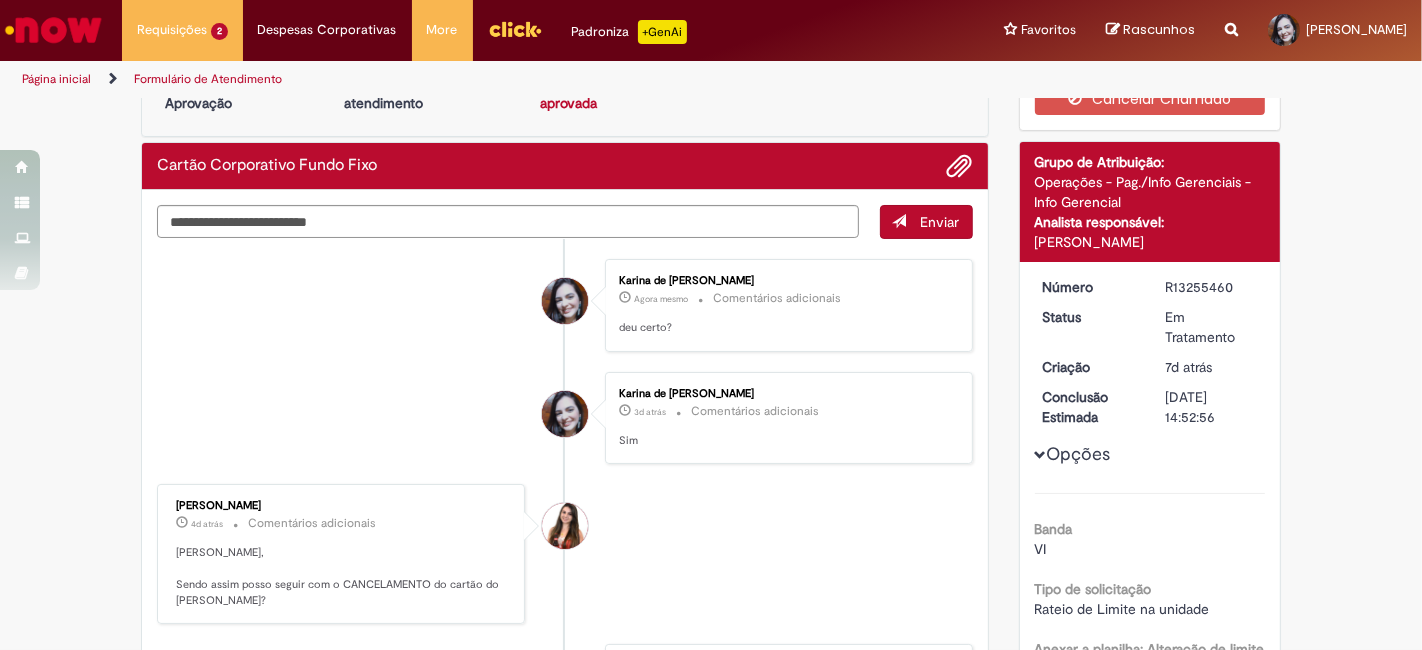click on "Cartão Corporativo Fundo Fixo" at bounding box center (565, 166) 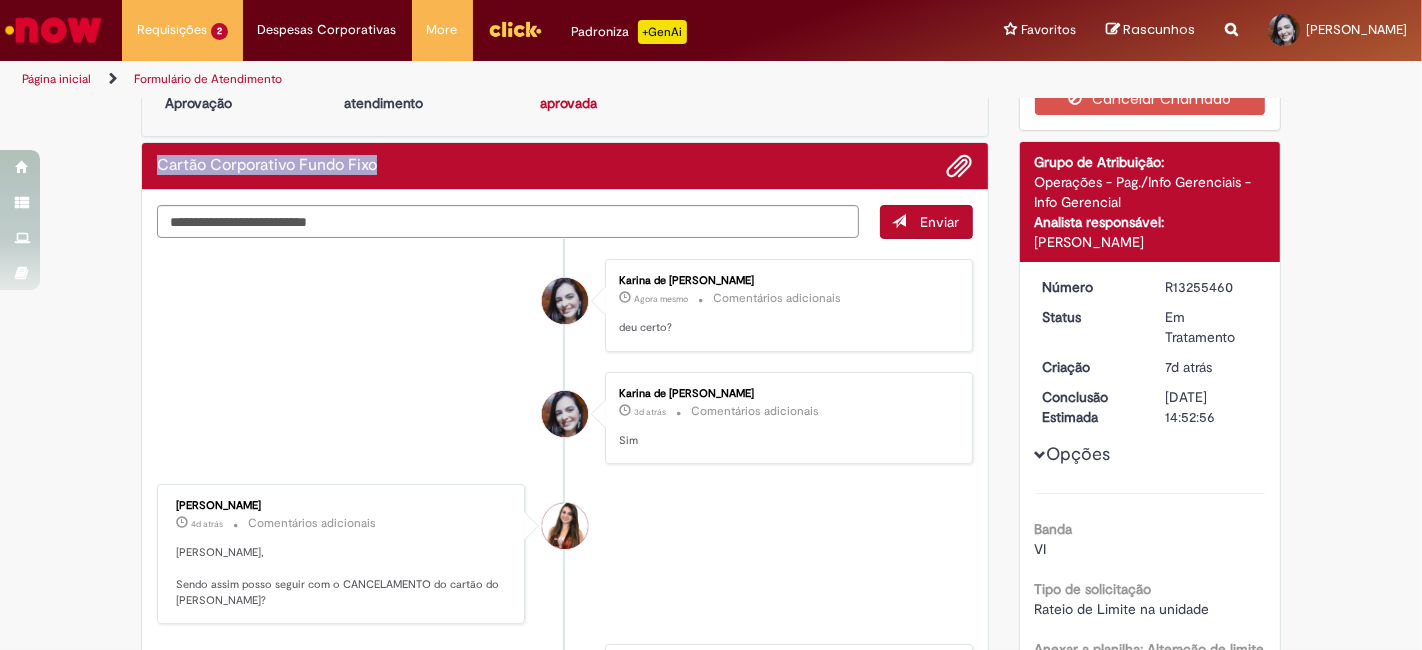 click on "Cartão Corporativo Fundo Fixo" at bounding box center [565, 166] 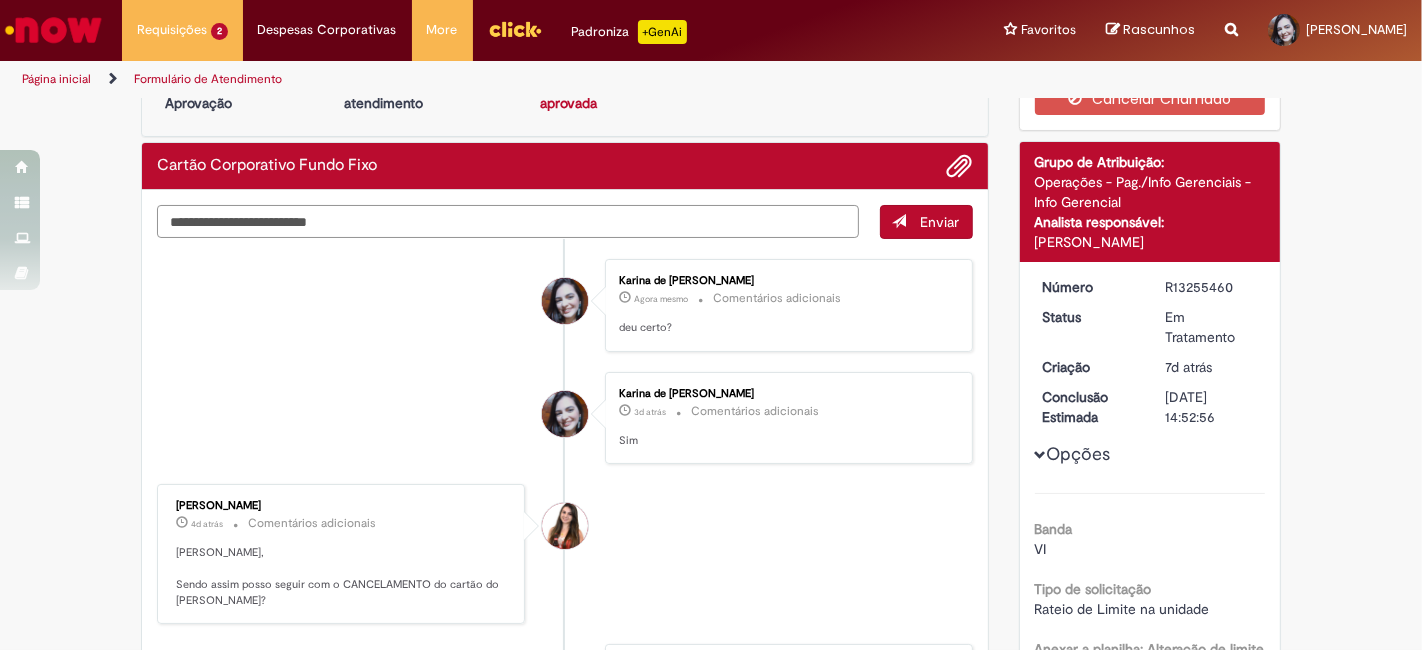 click at bounding box center (508, 221) 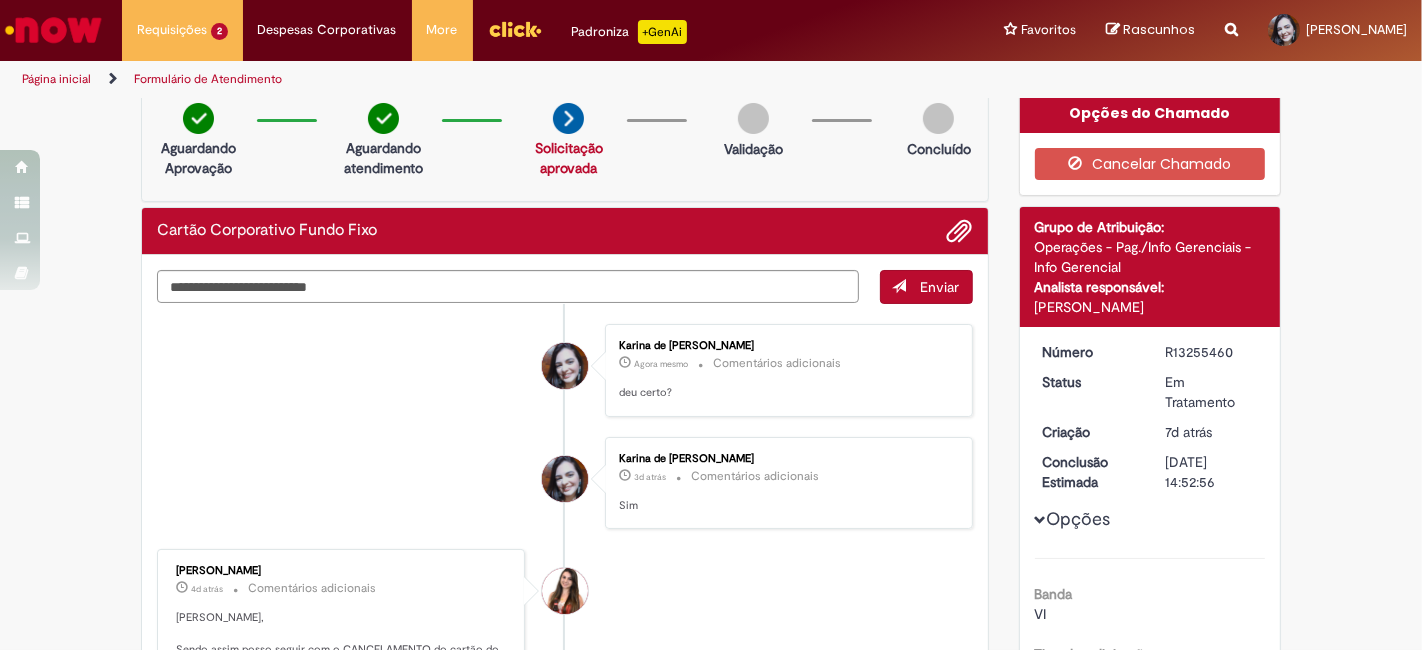 click on "Cartão Corporativo Fundo Fixo" at bounding box center [565, 231] 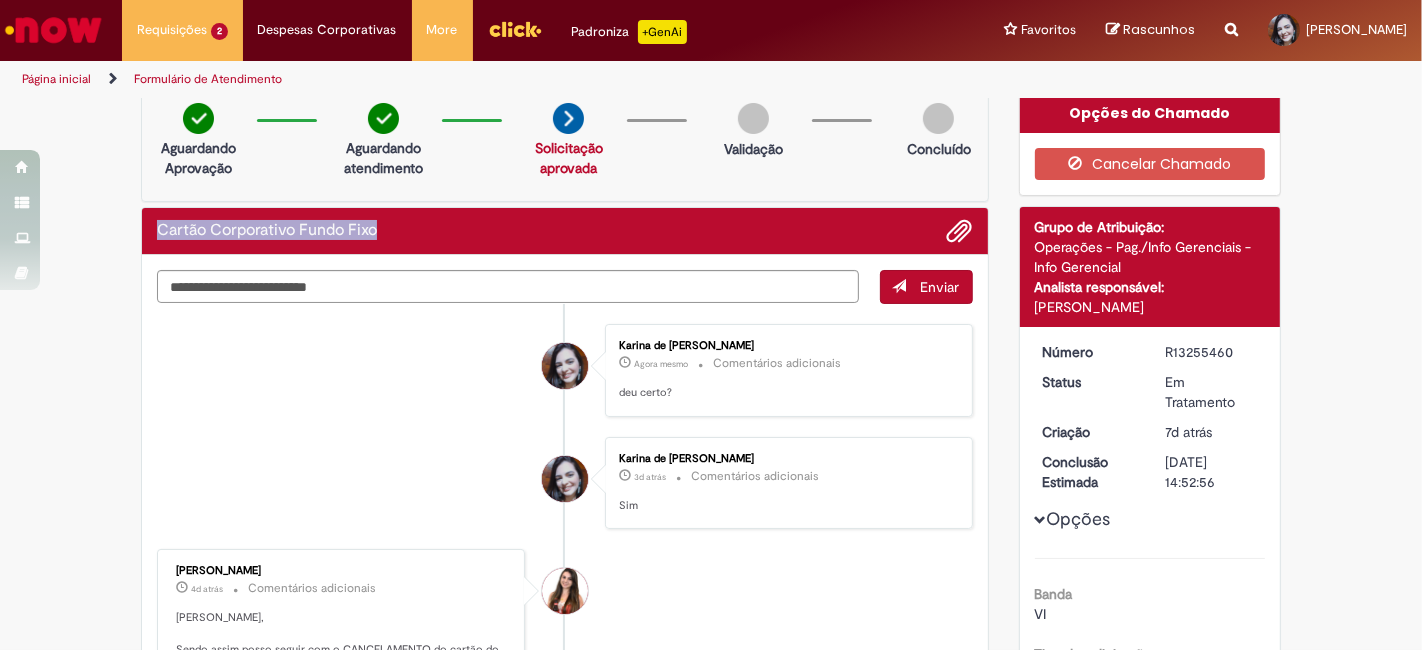 click on "Cartão Corporativo Fundo Fixo
Enviar
[PERSON_NAME]
Agora mesmo Agora mesmo     Comentários adicionais
deu certo?
[PERSON_NAME]
3d atrás 3 dias atrás     Comentários adicionais
Sim" at bounding box center [565, 631] 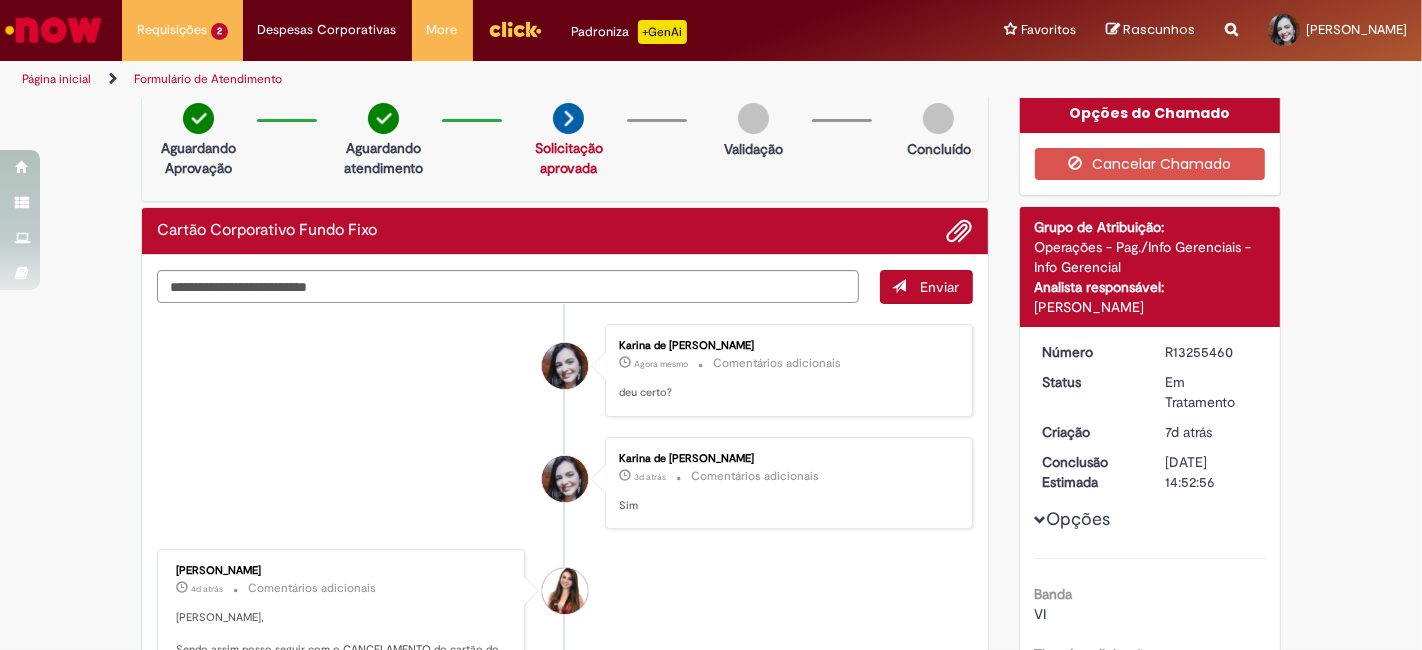 click on "Cartão Corporativo Fundo Fixo
Enviar
[PERSON_NAME]
Agora mesmo Agora mesmo     Comentários adicionais
deu certo?
[PERSON_NAME]
3d atrás 3 dias atrás     Comentários adicionais
Sim" at bounding box center [565, 631] 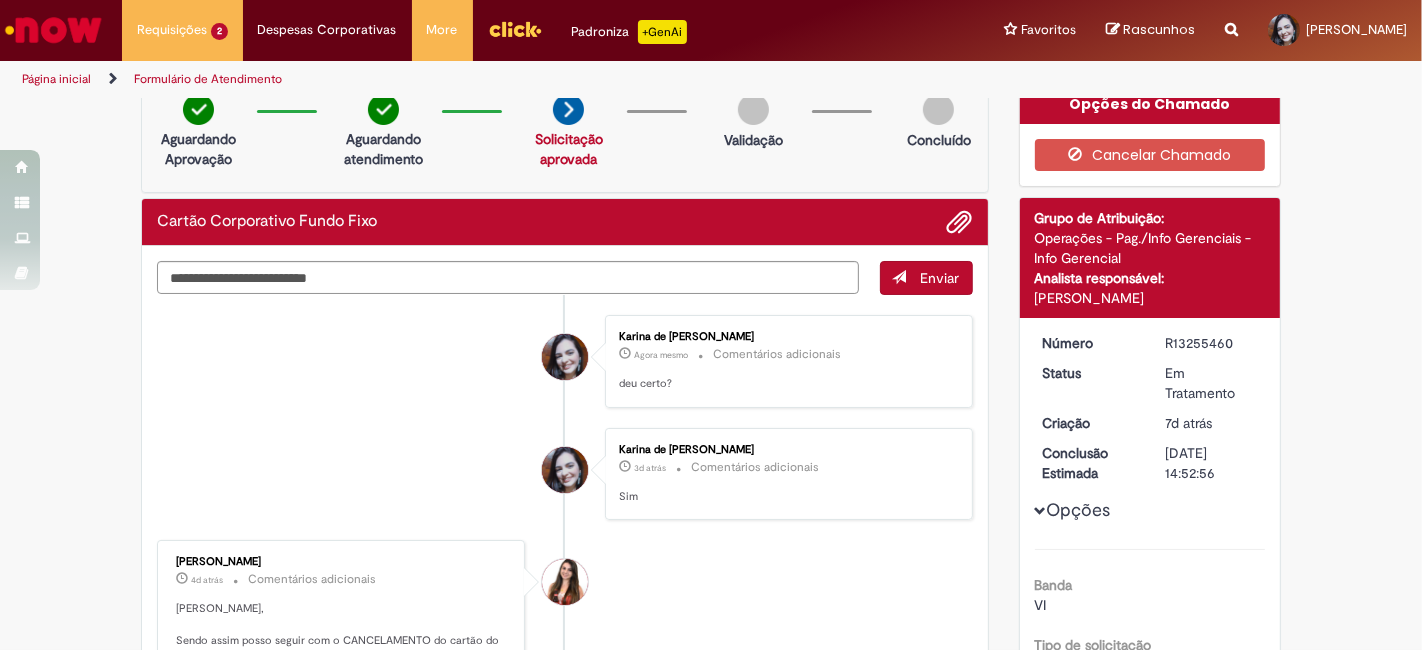 click on "Cartão Corporativo Fundo Fixo" at bounding box center (565, 222) 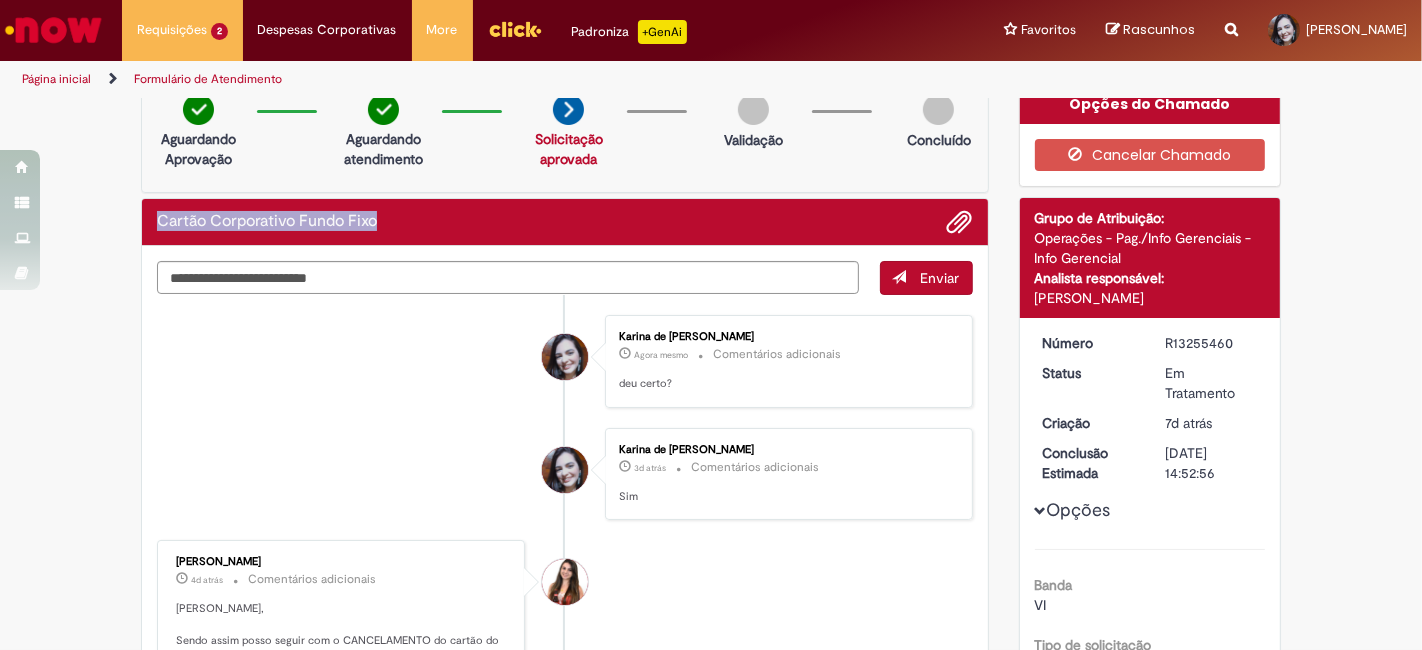 click on "Cartão Corporativo Fundo Fixo" at bounding box center [565, 222] 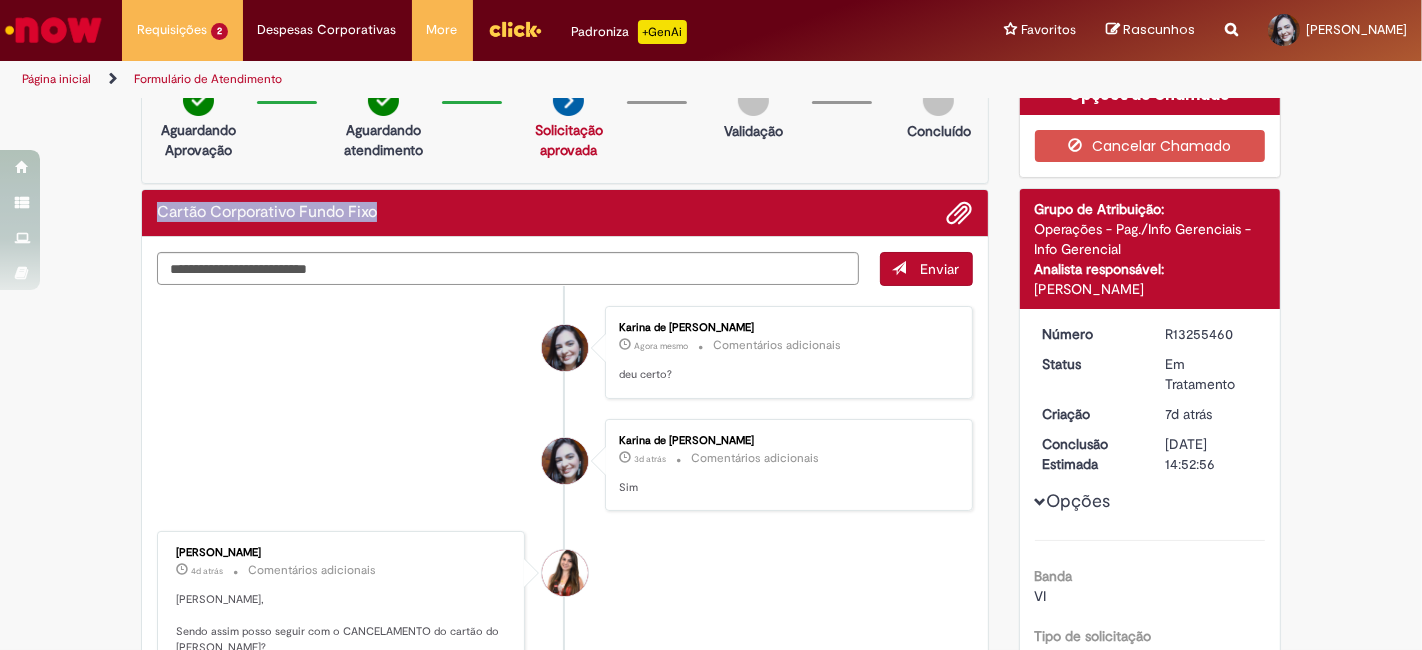 scroll, scrollTop: 117, scrollLeft: 0, axis: vertical 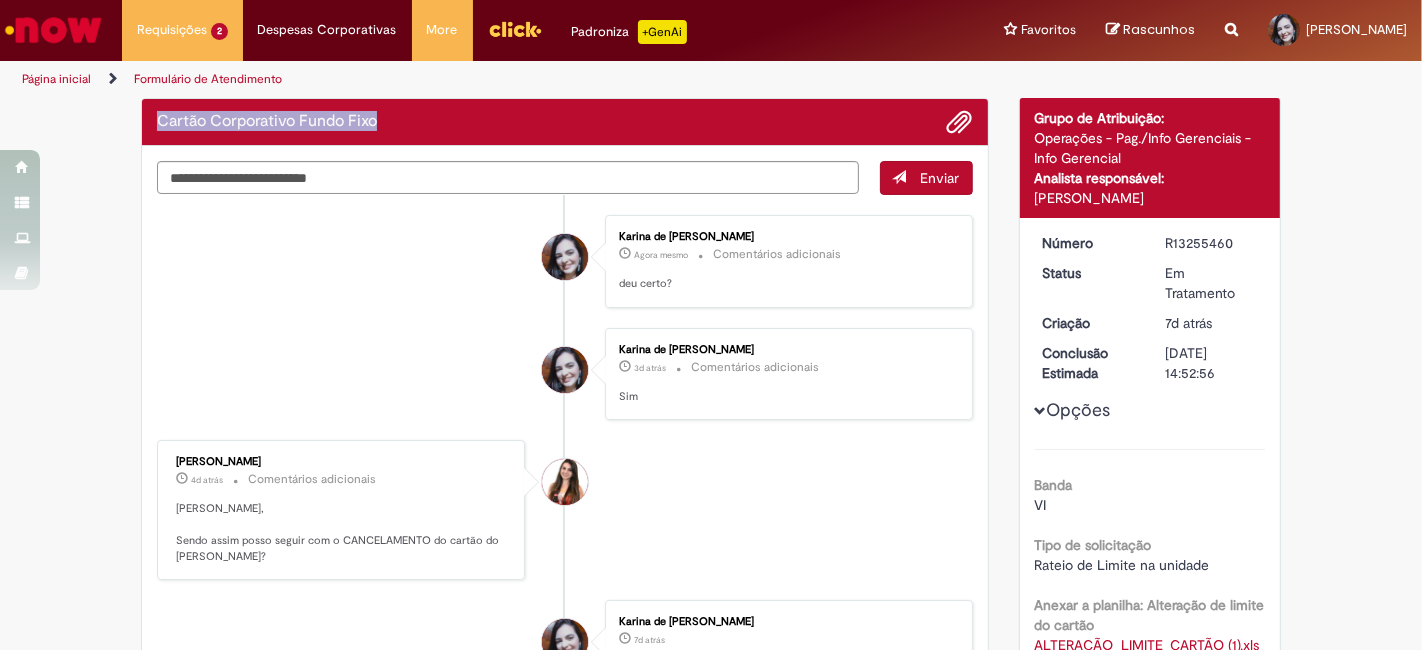 click on "Karina de [PERSON_NAME]
Agora mesmo Agora mesmo     Comentários adicionais
deu certo?
[PERSON_NAME]
3d atrás 3 dias atrás     Comentários adicionais
Sim
Thais Dos Santos
4d atrás 4 dias atrás     Comentários adicionais" at bounding box center (565, 552) 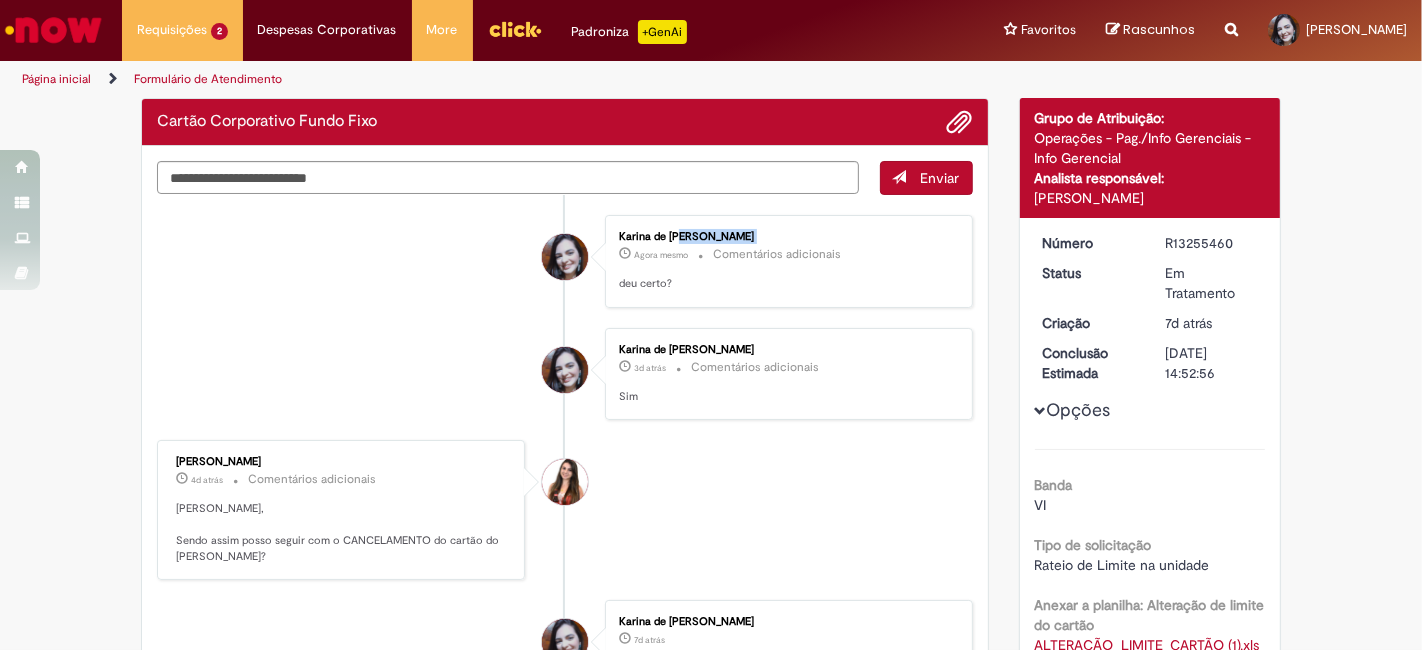 click on "Karina de [PERSON_NAME]
Agora mesmo Agora mesmo     Comentários adicionais
deu certo?
[PERSON_NAME]
3d atrás 3 dias atrás     Comentários adicionais
Sim
Thais Dos Santos
4d atrás 4 dias atrás     Comentários adicionais" at bounding box center (565, 552) 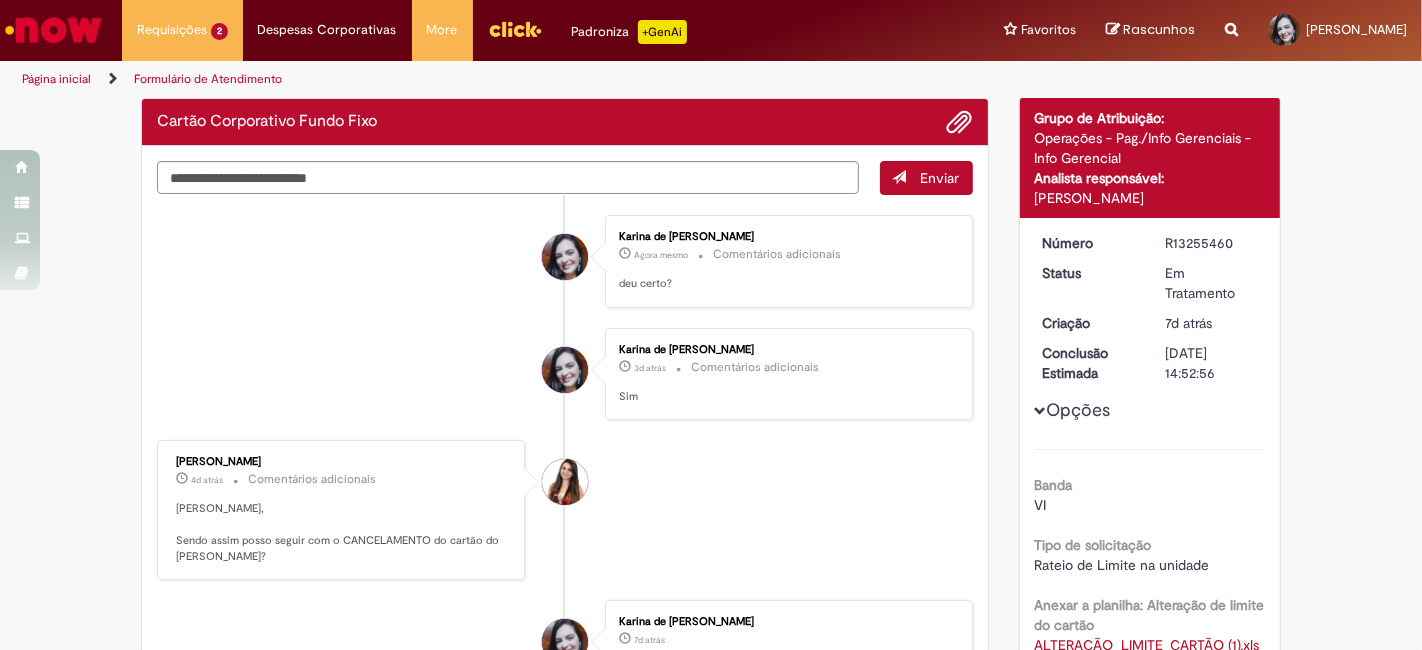 click on "Karina de [PERSON_NAME]
Agora mesmo Agora mesmo     Comentários adicionais
deu certo?
[PERSON_NAME]
3d atrás 3 dias atrás     Comentários adicionais
Sim
Thais Dos Santos
4d atrás 4 dias atrás     Comentários adicionais" at bounding box center (565, 552) 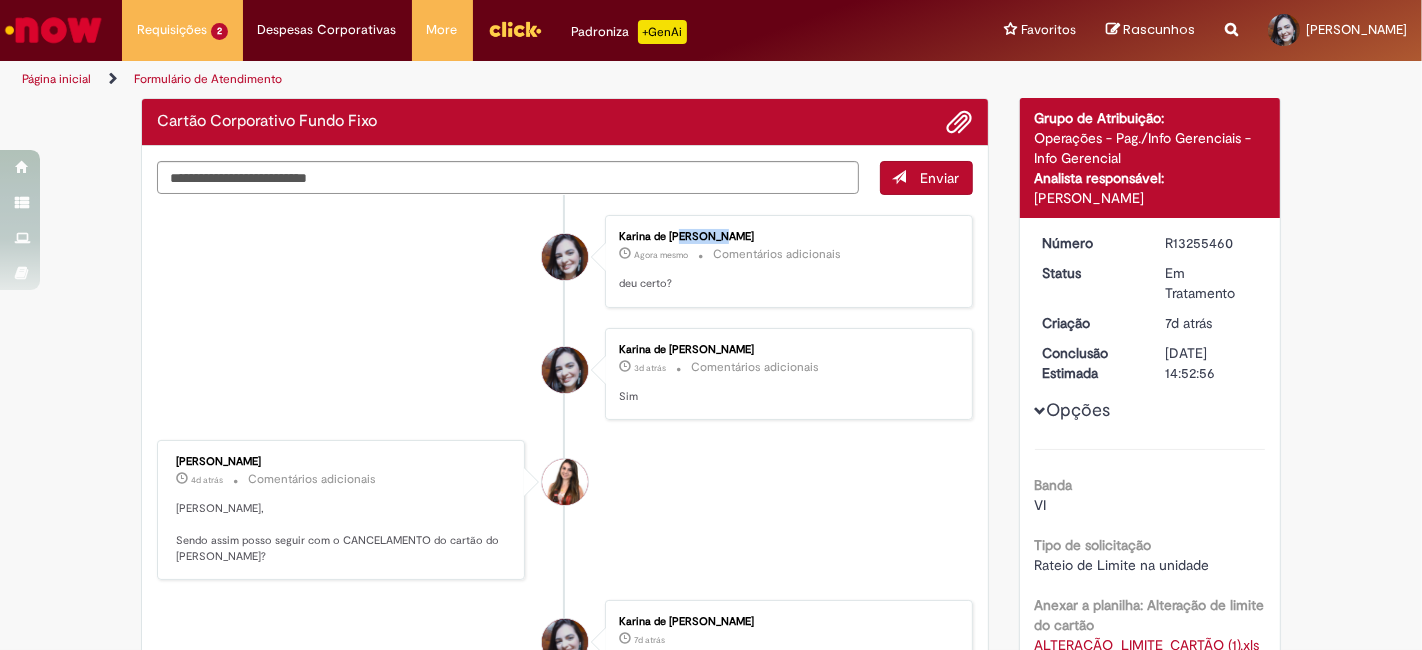click on "Karina de [PERSON_NAME]
Agora mesmo Agora mesmo     Comentários adicionais
deu certo?
[PERSON_NAME]
3d atrás 3 dias atrás     Comentários adicionais
Sim
Thais Dos Santos
4d atrás 4 dias atrás     Comentários adicionais" at bounding box center (565, 552) 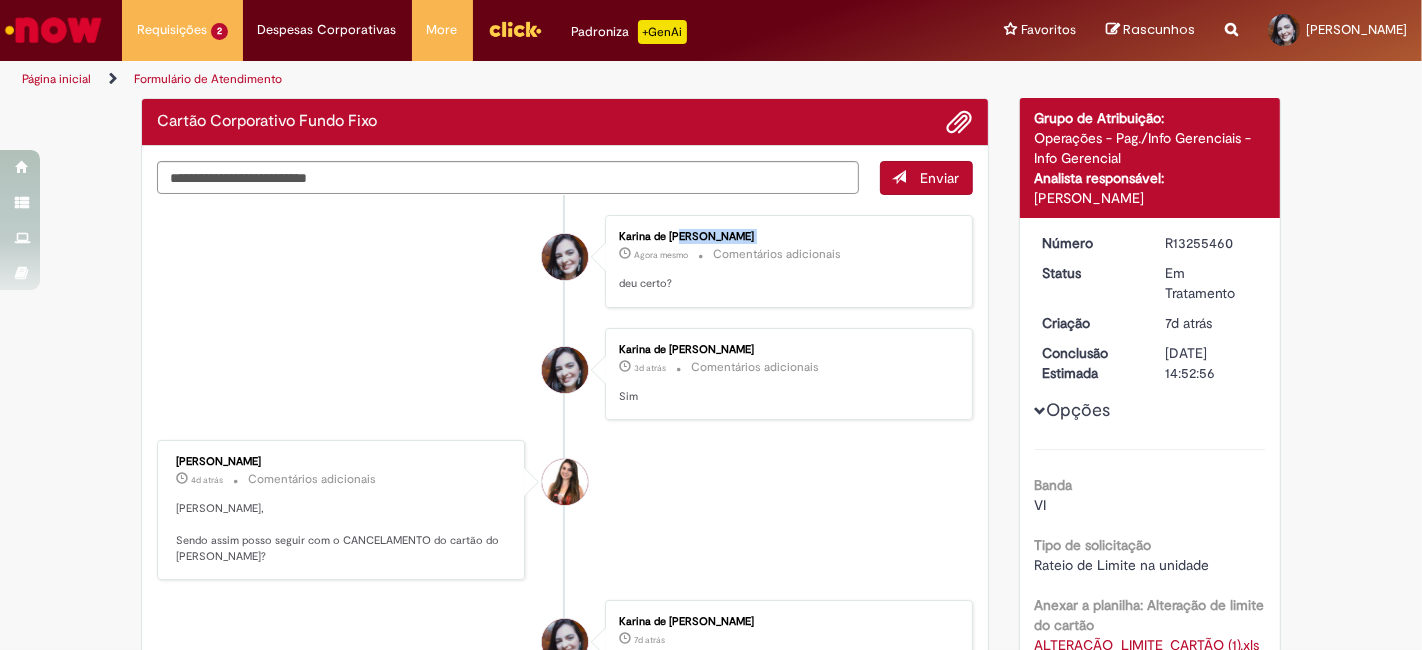 drag, startPoint x: 568, startPoint y: 206, endPoint x: 554, endPoint y: 232, distance: 29.529646 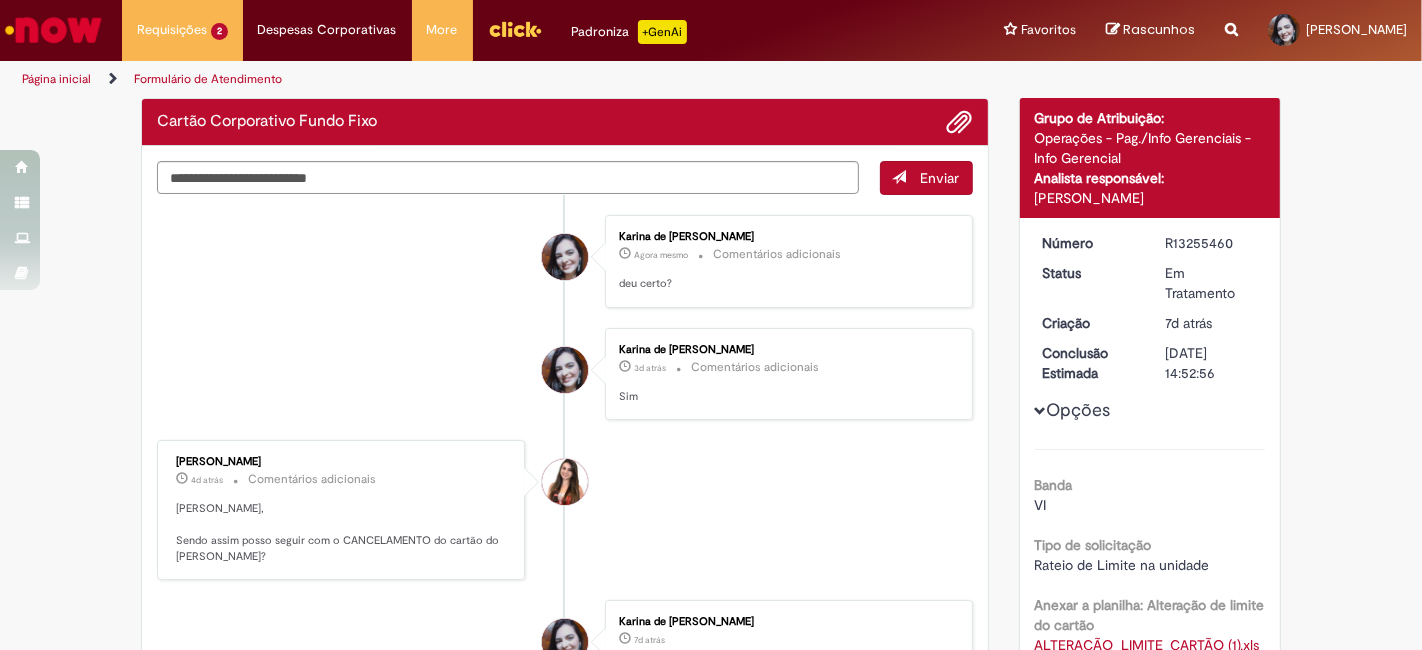 click on "Karina de [PERSON_NAME]
Agora mesmo Agora mesmo     Comentários adicionais
deu certo?
[PERSON_NAME]
3d atrás 3 dias atrás     Comentários adicionais
Sim
Thais Dos Santos
4d atrás 4 dias atrás     Comentários adicionais" at bounding box center [565, 552] 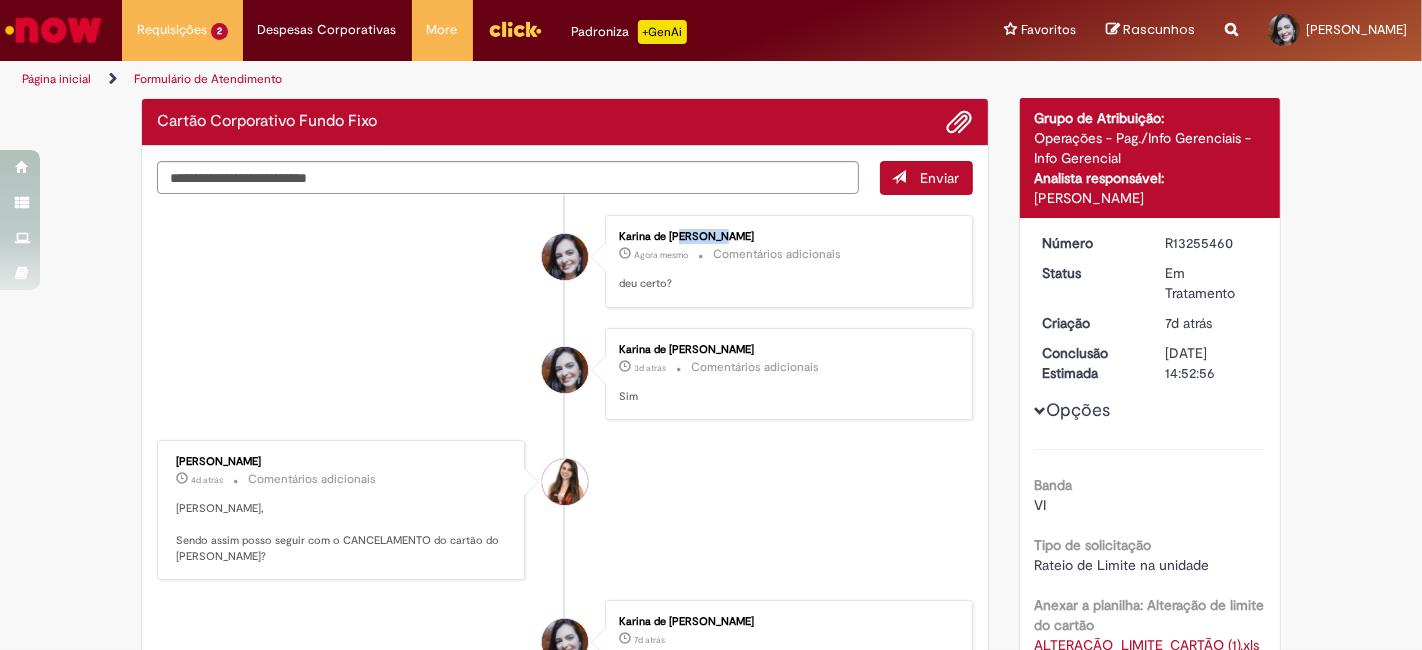 click on "Karina de [PERSON_NAME]
Agora mesmo Agora mesmo     Comentários adicionais
deu certo?
[PERSON_NAME]
3d atrás 3 dias atrás     Comentários adicionais
Sim
Thais Dos Santos
4d atrás 4 dias atrás     Comentários adicionais" at bounding box center (565, 552) 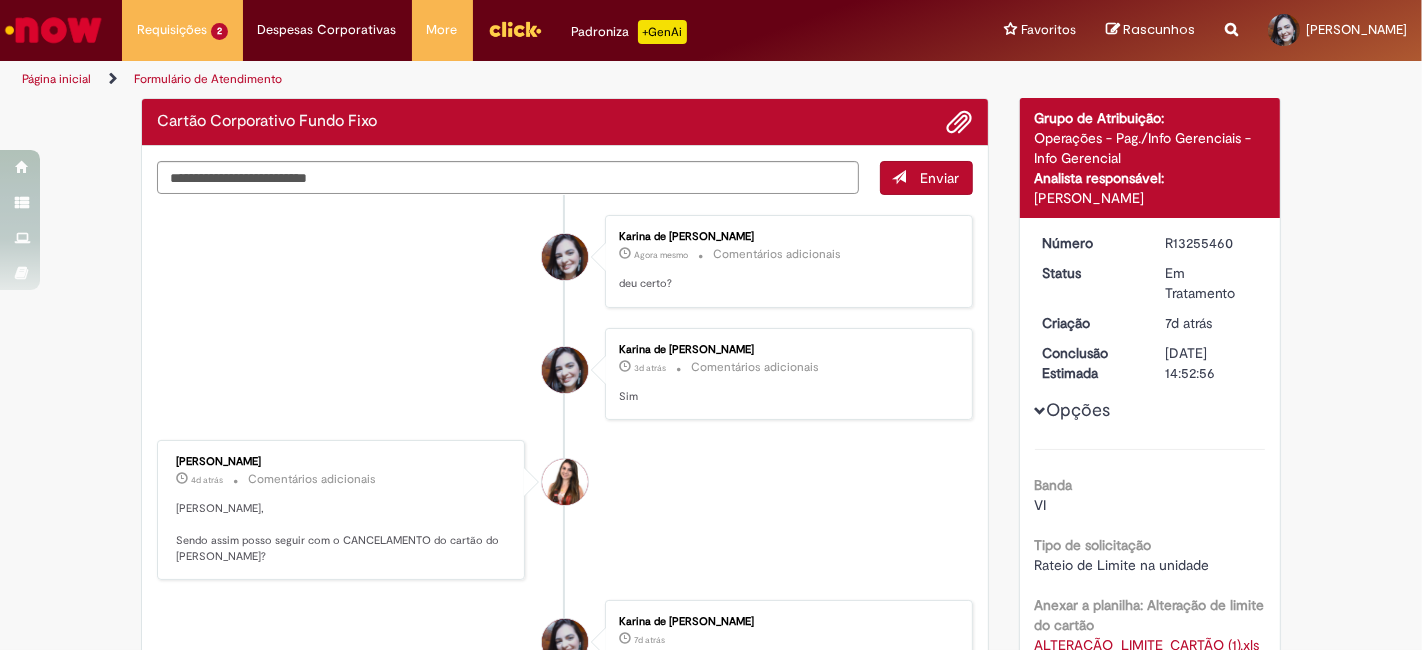 click on "Karina de [PERSON_NAME]
Agora mesmo Agora mesmo     Comentários adicionais
deu certo?
[PERSON_NAME]
3d atrás 3 dias atrás     Comentários adicionais
Sim
Thais Dos Santos
4d atrás 4 dias atrás     Comentários adicionais" at bounding box center (565, 552) 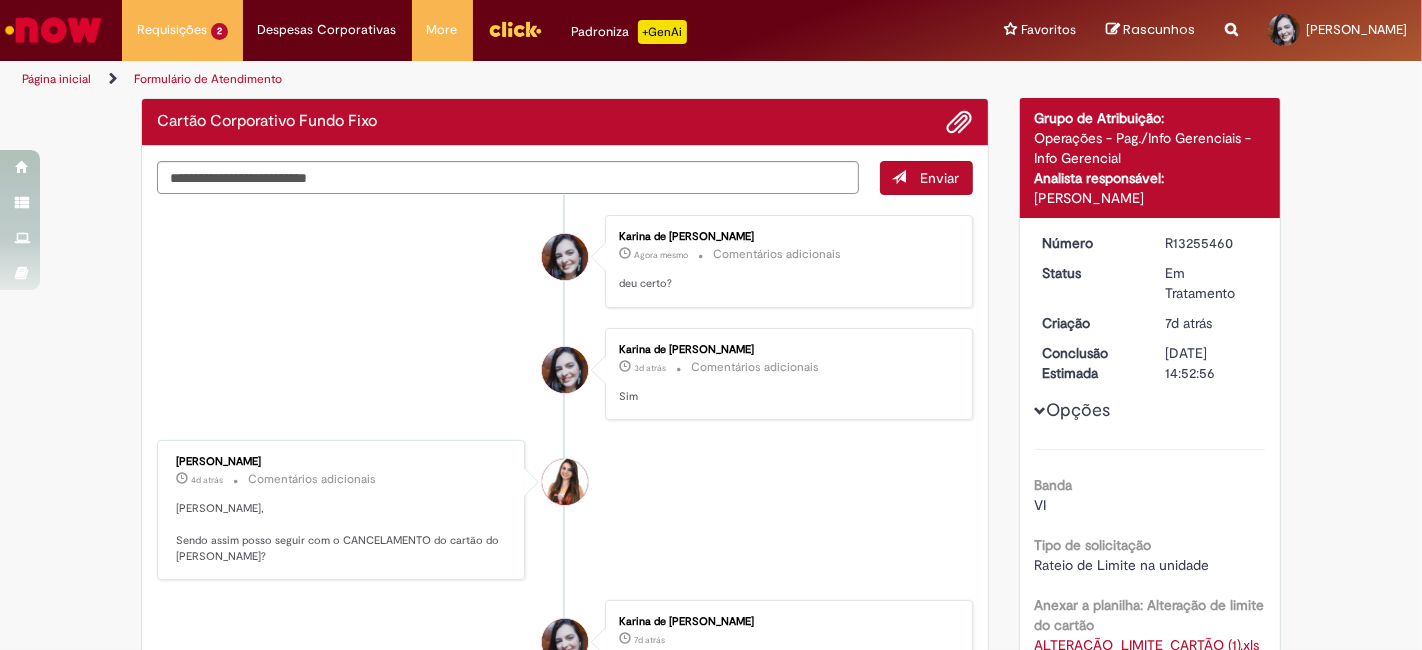 click on "Karina de [PERSON_NAME]
Agora mesmo Agora mesmo     Comentários adicionais
deu certo?
[PERSON_NAME]
3d atrás 3 dias atrás     Comentários adicionais
Sim
Thais Dos Santos
4d atrás 4 dias atrás     Comentários adicionais" at bounding box center (565, 552) 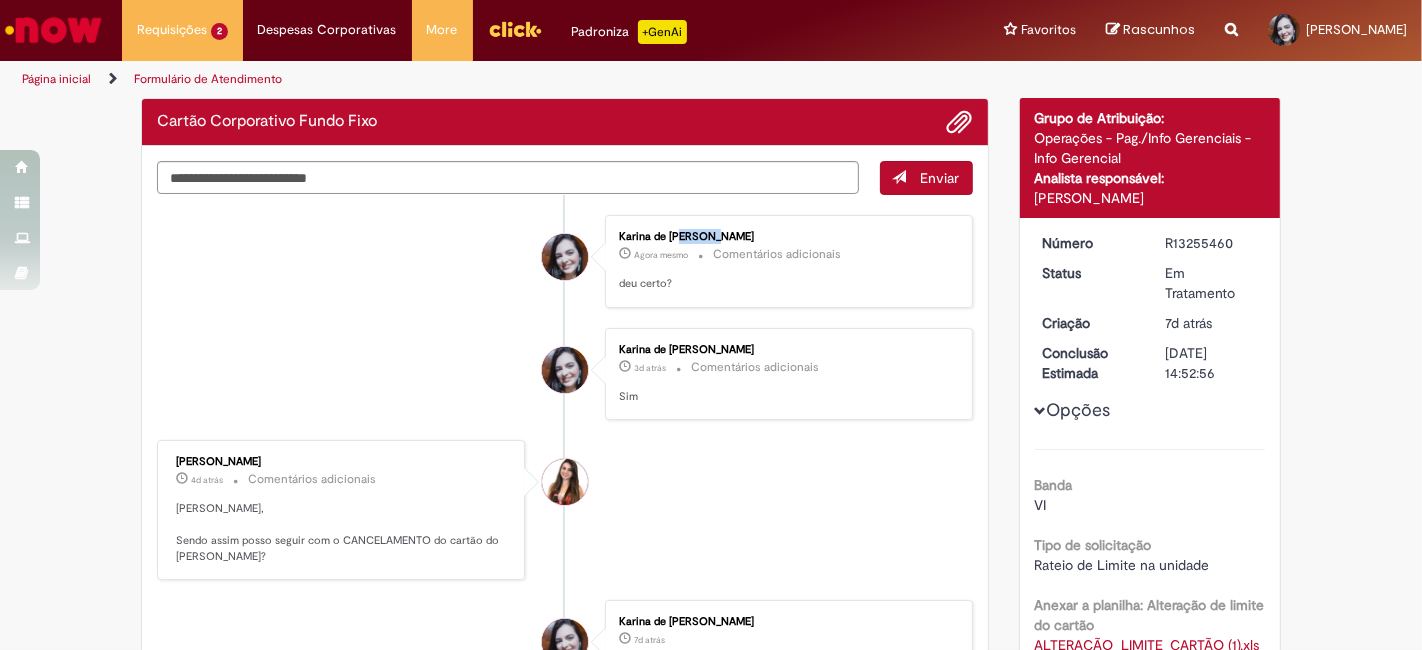 click on "Karina de [PERSON_NAME]
Agora mesmo Agora mesmo     Comentários adicionais
deu certo?
[PERSON_NAME]
3d atrás 3 dias atrás     Comentários adicionais
Sim
Thais Dos Santos
4d atrás 4 dias atrás     Comentários adicionais" at bounding box center [565, 552] 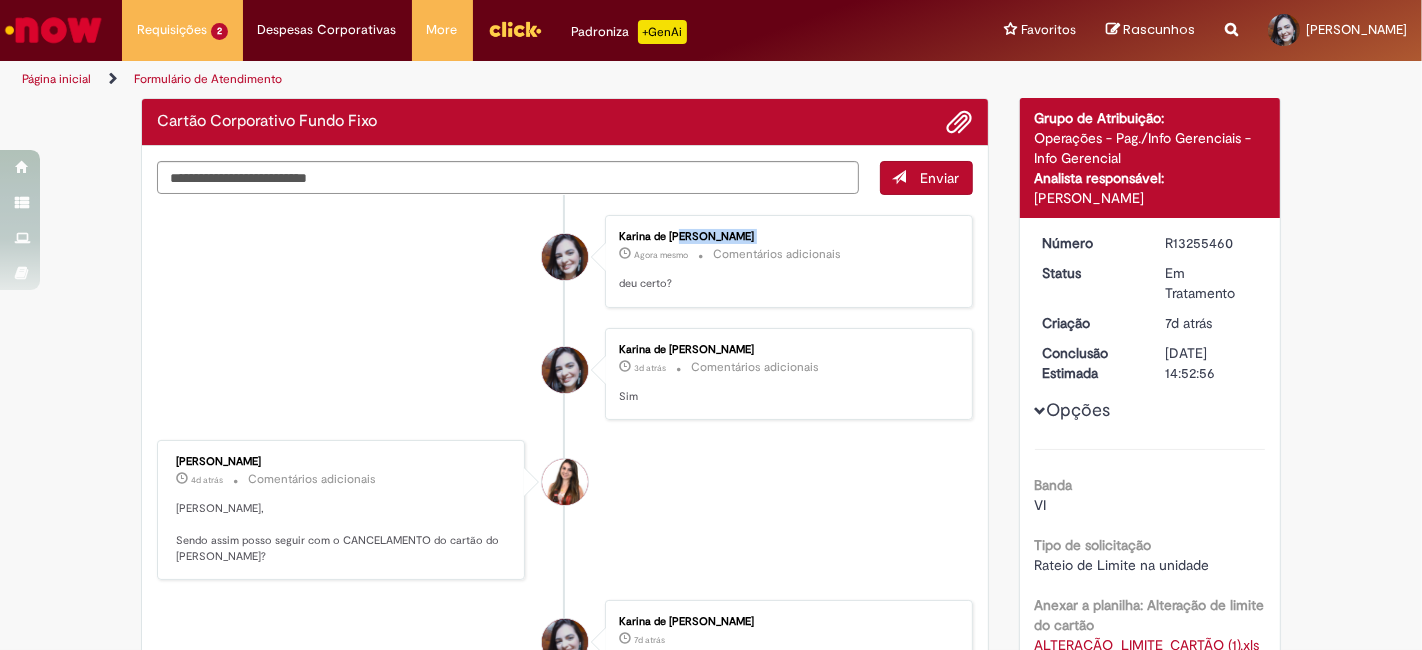 click on "Karina de [PERSON_NAME]
Agora mesmo Agora mesmo     Comentários adicionais
deu certo?
[PERSON_NAME]
3d atrás 3 dias atrás     Comentários adicionais
Sim
Thais Dos Santos
4d atrás 4 dias atrás     Comentários adicionais" at bounding box center [565, 552] 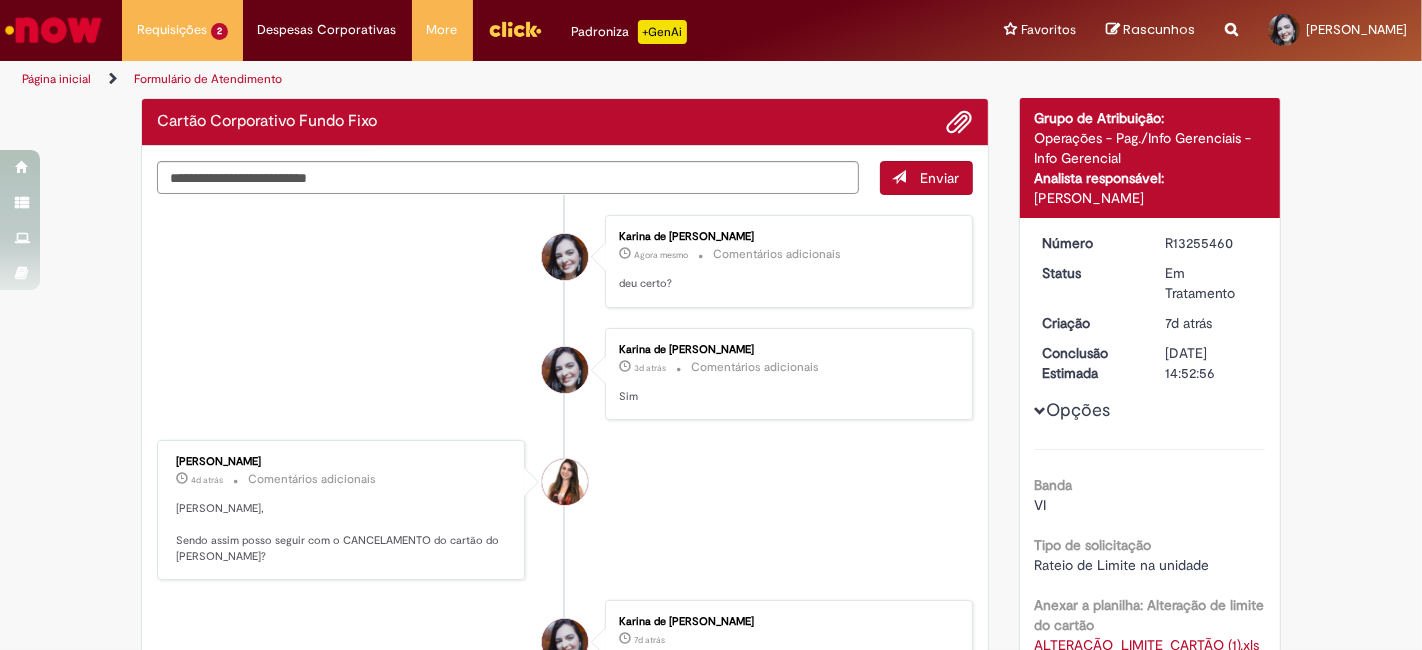 click on "Karina de [PERSON_NAME]
Agora mesmo Agora mesmo     Comentários adicionais
deu certo?
[PERSON_NAME]
3d atrás 3 dias atrás     Comentários adicionais
Sim
Thais Dos Santos
4d atrás 4 dias atrás     Comentários adicionais" at bounding box center [565, 552] 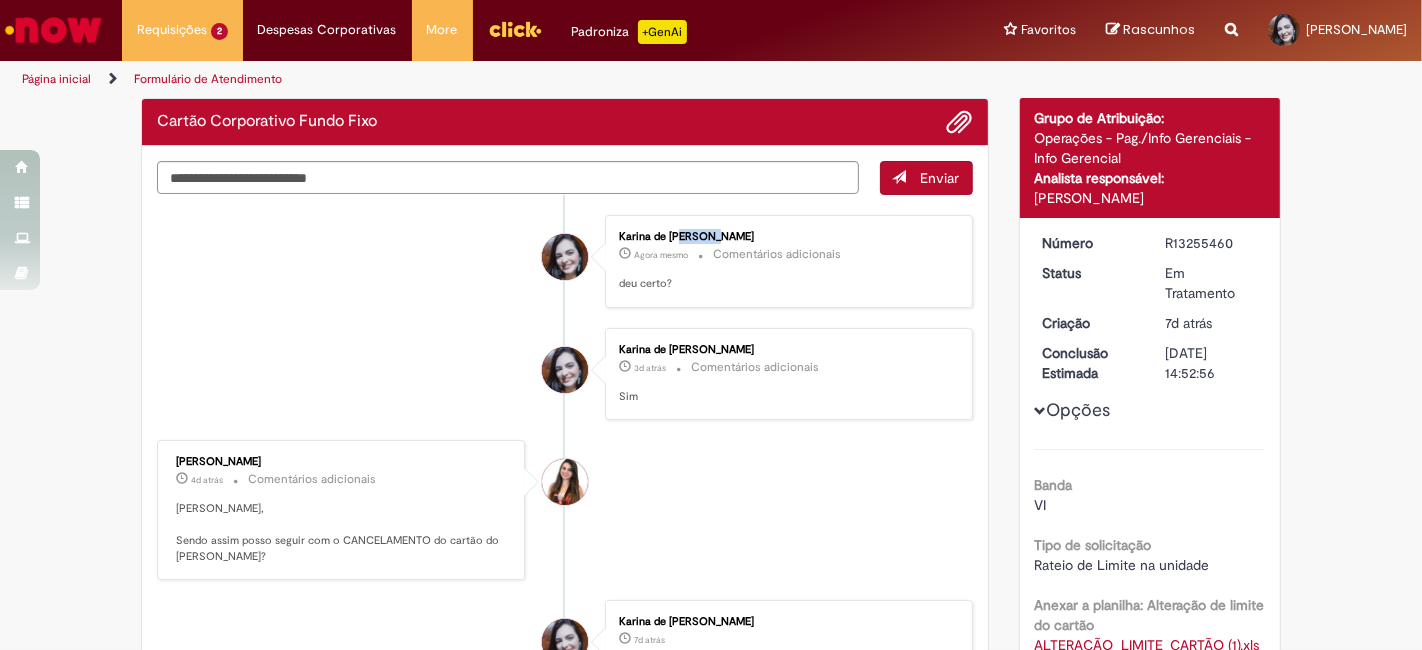 click on "Karina de [PERSON_NAME]
Agora mesmo Agora mesmo     Comentários adicionais
deu certo?
[PERSON_NAME]
3d atrás 3 dias atrás     Comentários adicionais
Sim
Thais Dos Santos
4d atrás 4 dias atrás     Comentários adicionais" at bounding box center [565, 552] 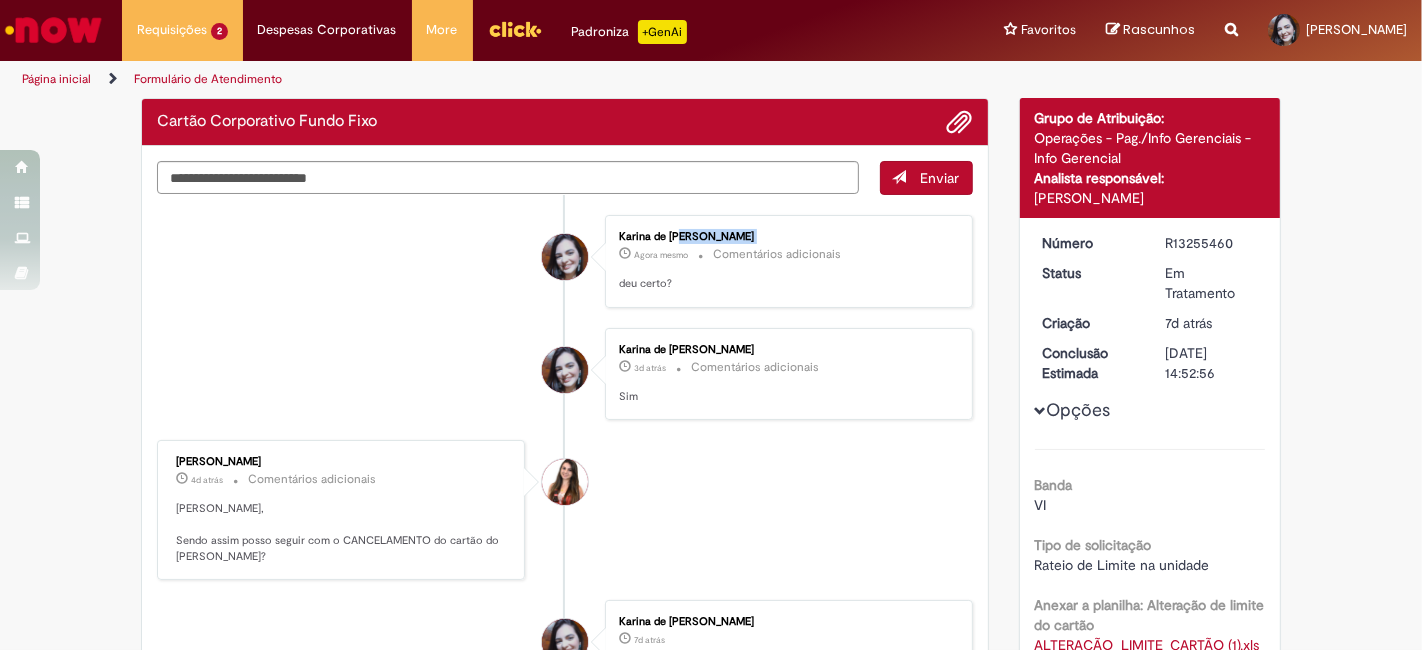 drag, startPoint x: 555, startPoint y: 192, endPoint x: 555, endPoint y: 283, distance: 91 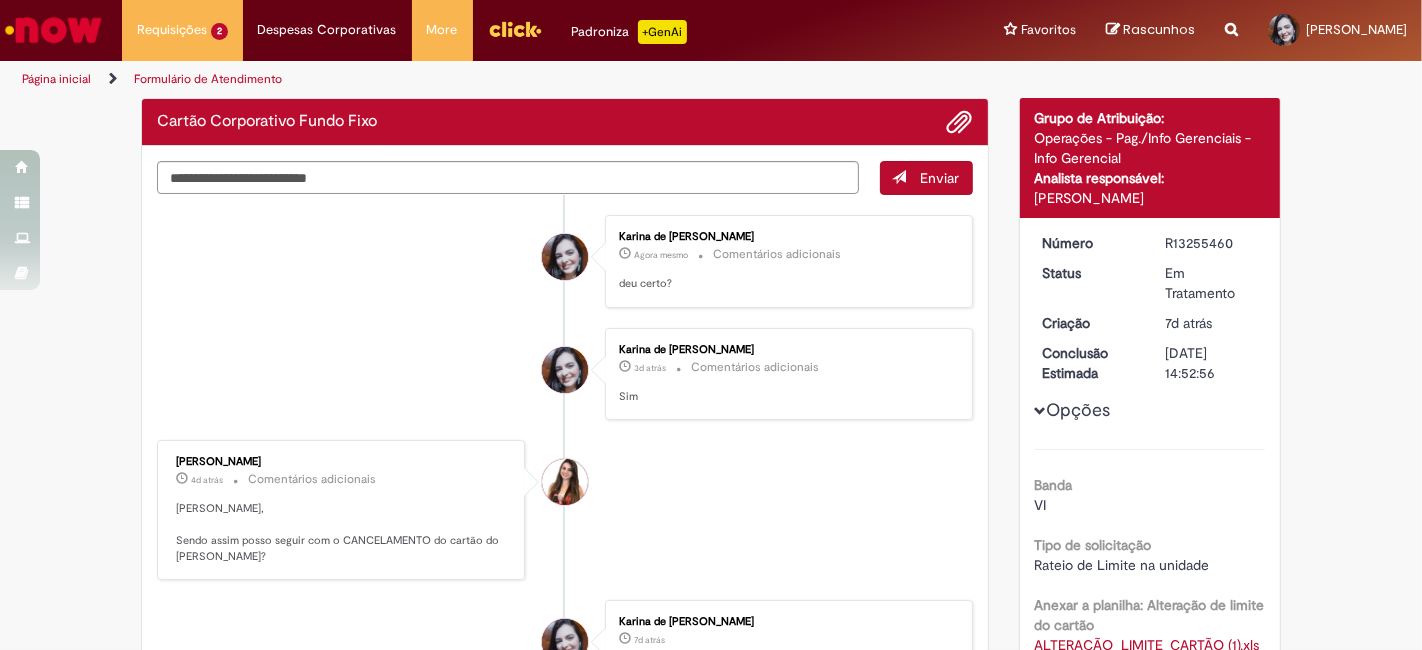 click at bounding box center [565, 435] 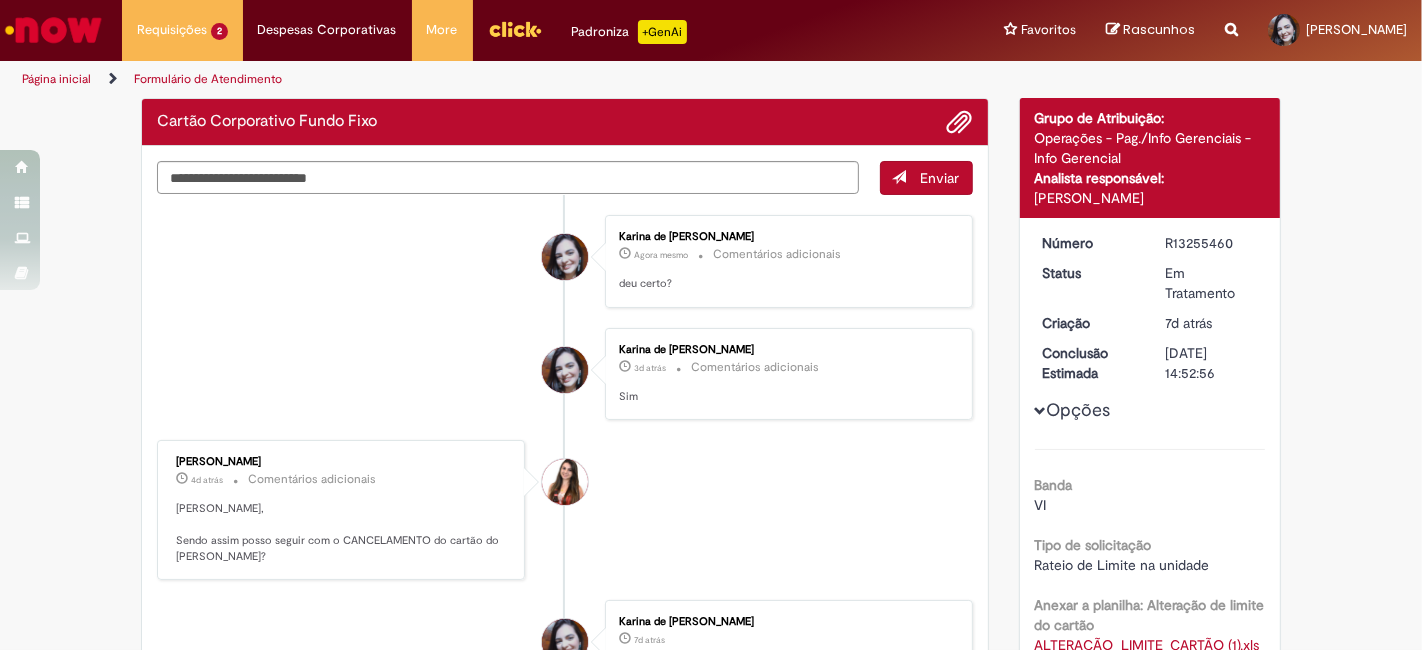 click at bounding box center (565, 435) 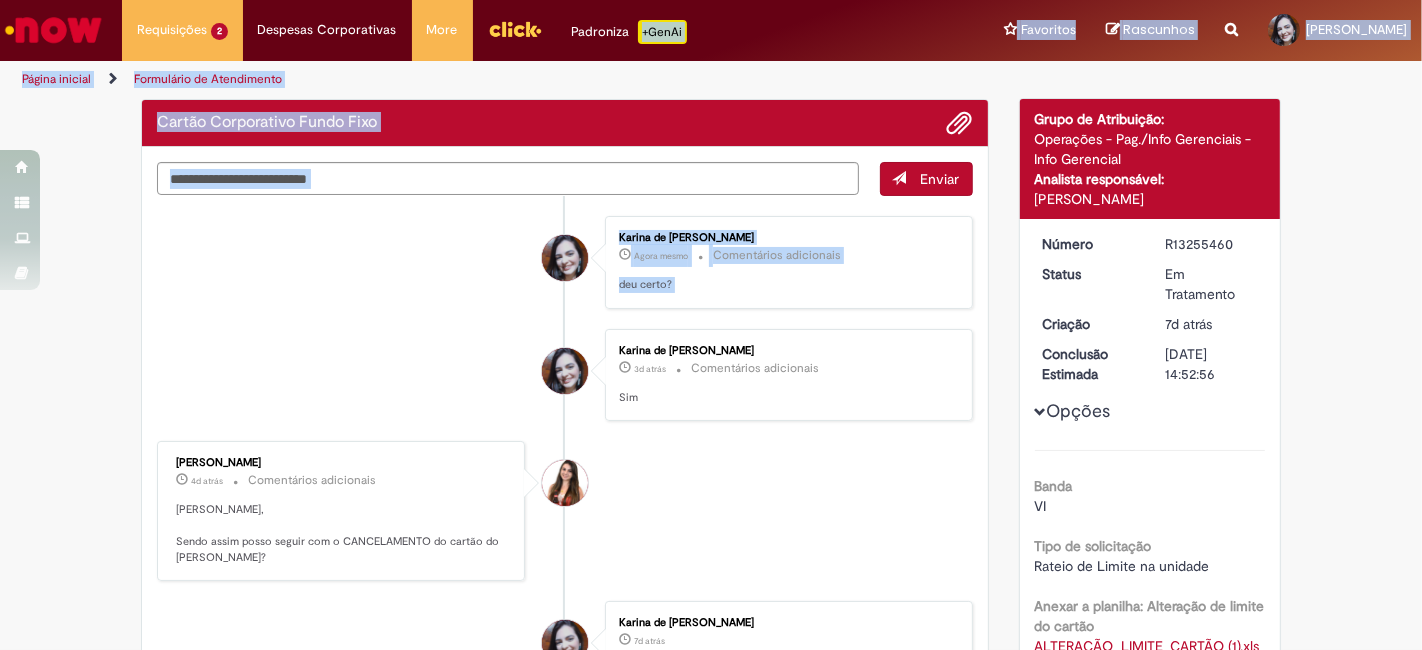 scroll, scrollTop: 0, scrollLeft: 0, axis: both 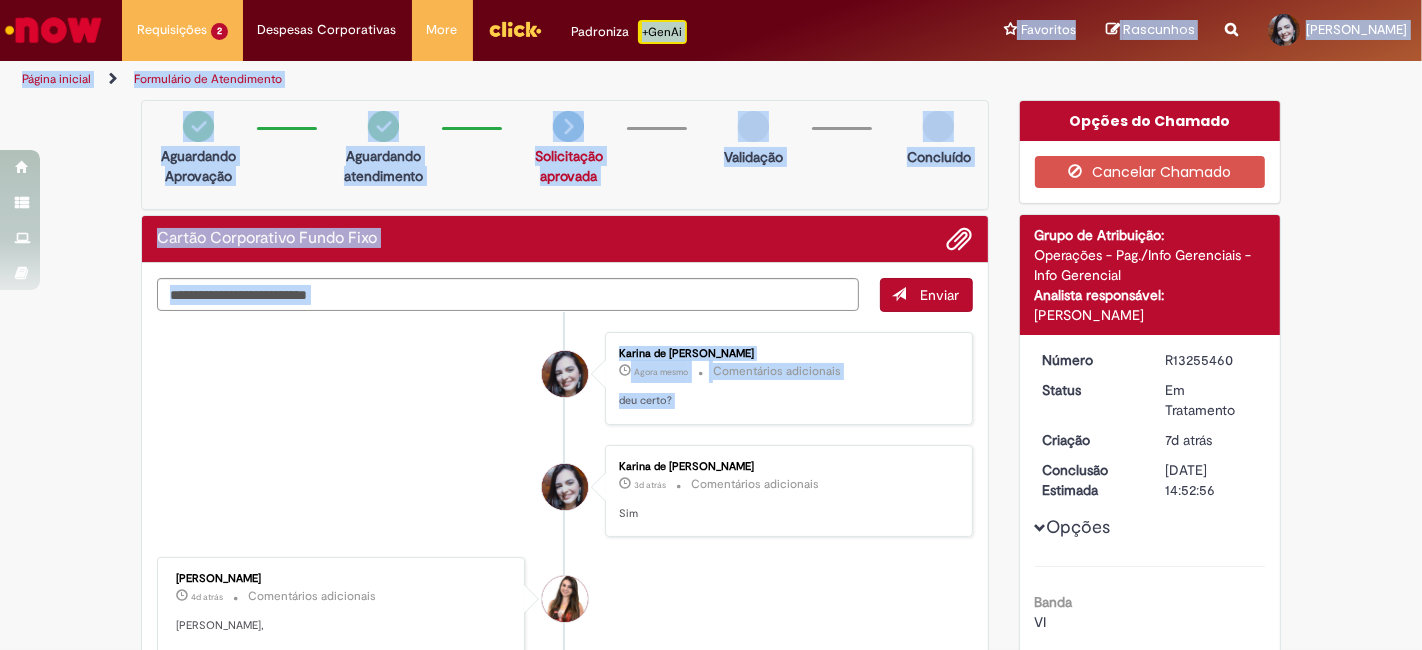 drag, startPoint x: 524, startPoint y: 343, endPoint x: 680, endPoint y: -93, distance: 463.06802 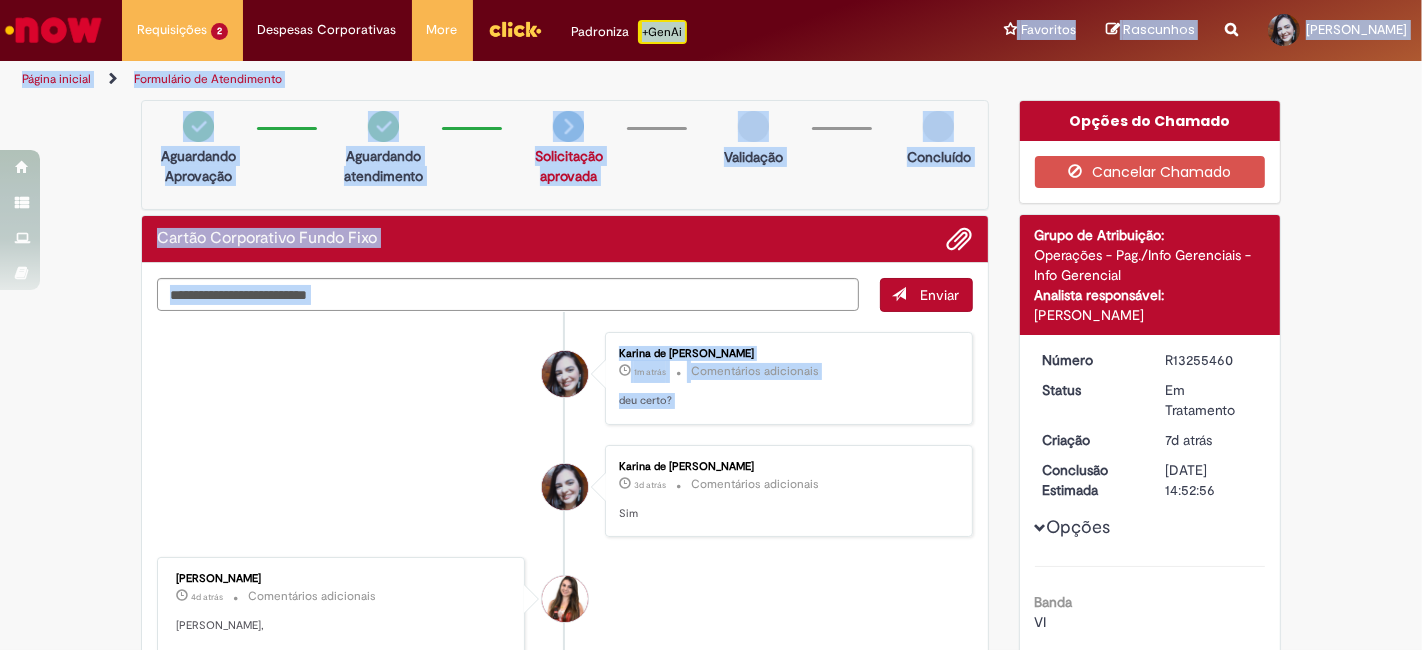 scroll, scrollTop: 0, scrollLeft: 0, axis: both 